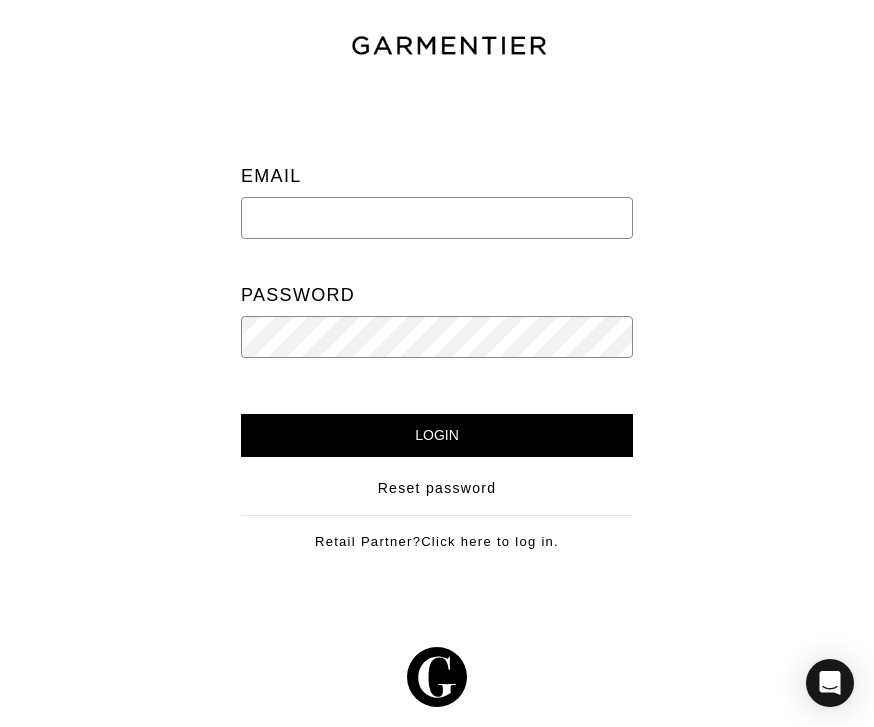scroll, scrollTop: 0, scrollLeft: 0, axis: both 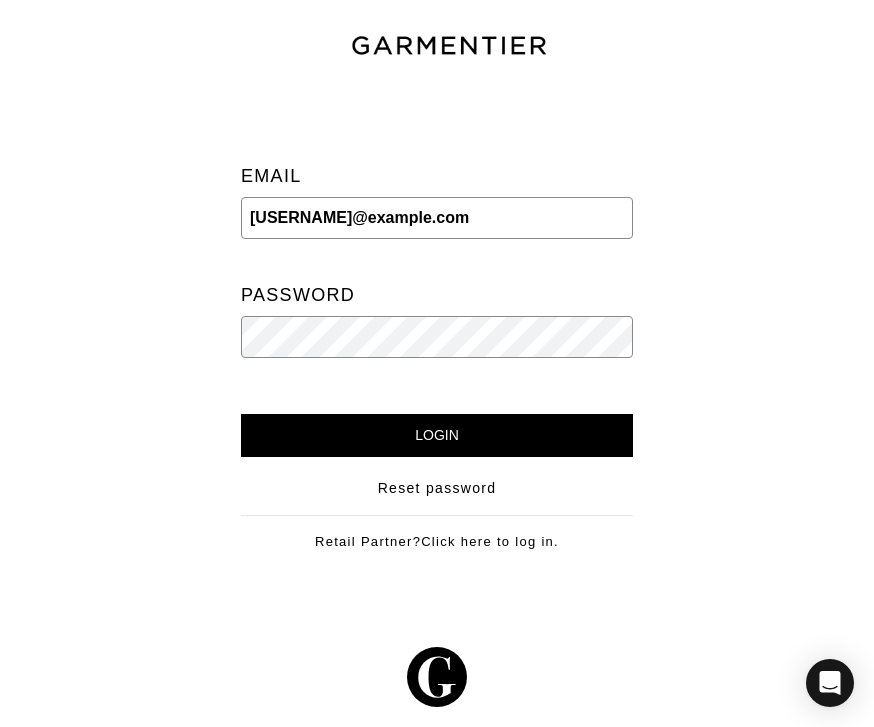 click on "Login" at bounding box center (437, 435) 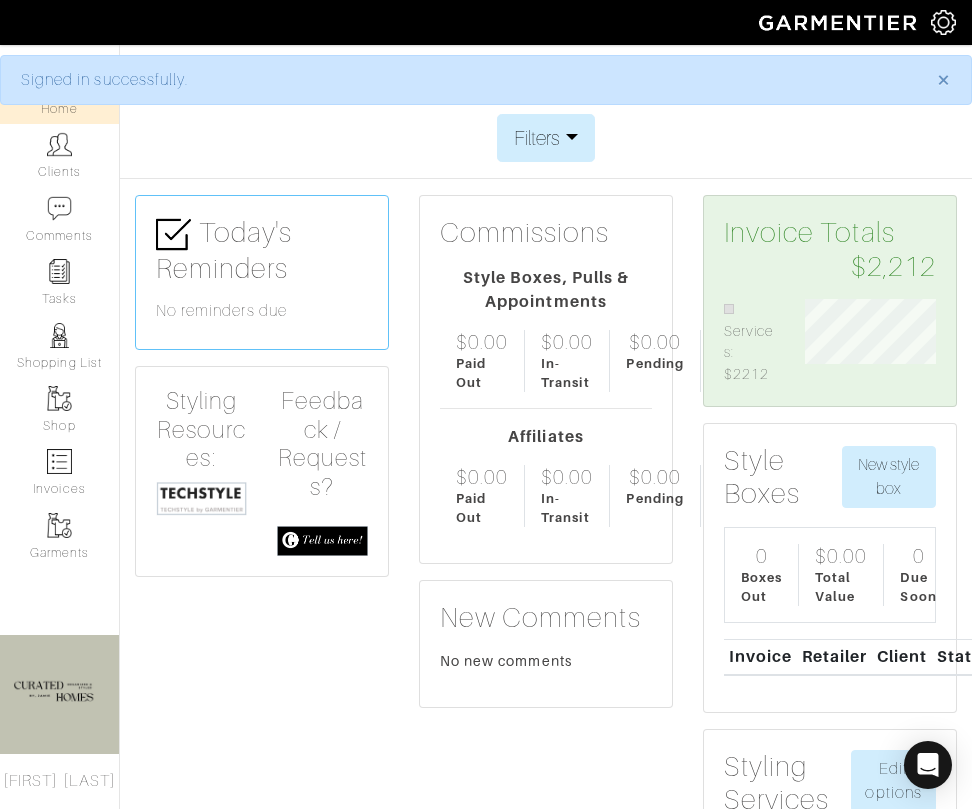 scroll, scrollTop: 0, scrollLeft: 0, axis: both 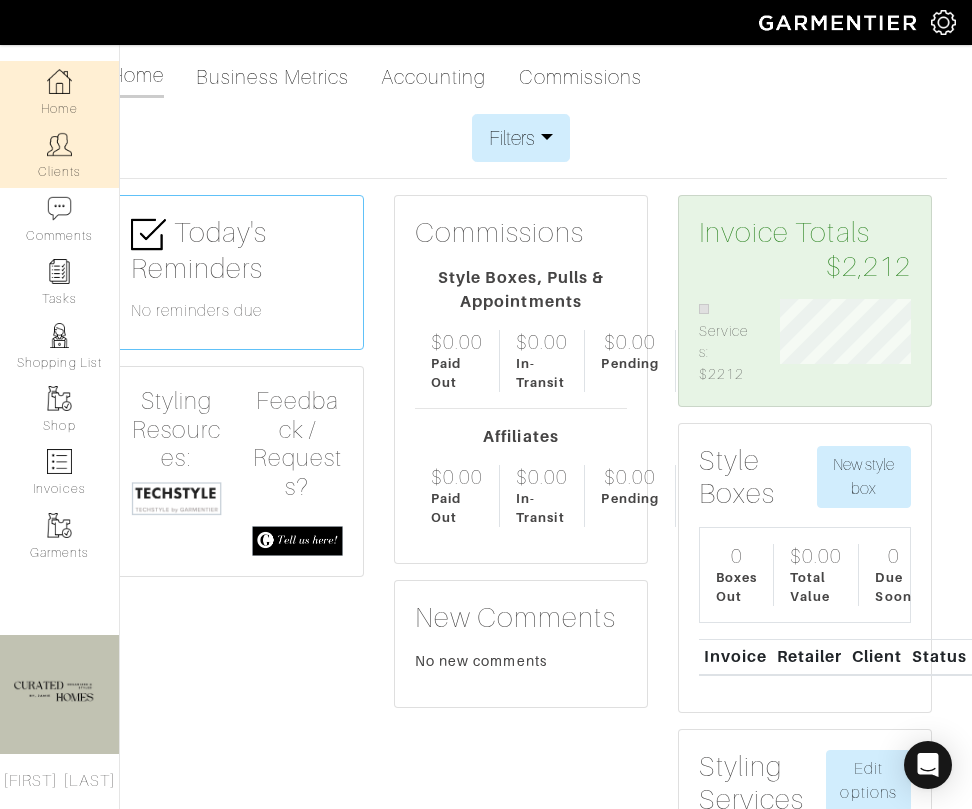 click on "Clients" at bounding box center [59, 155] 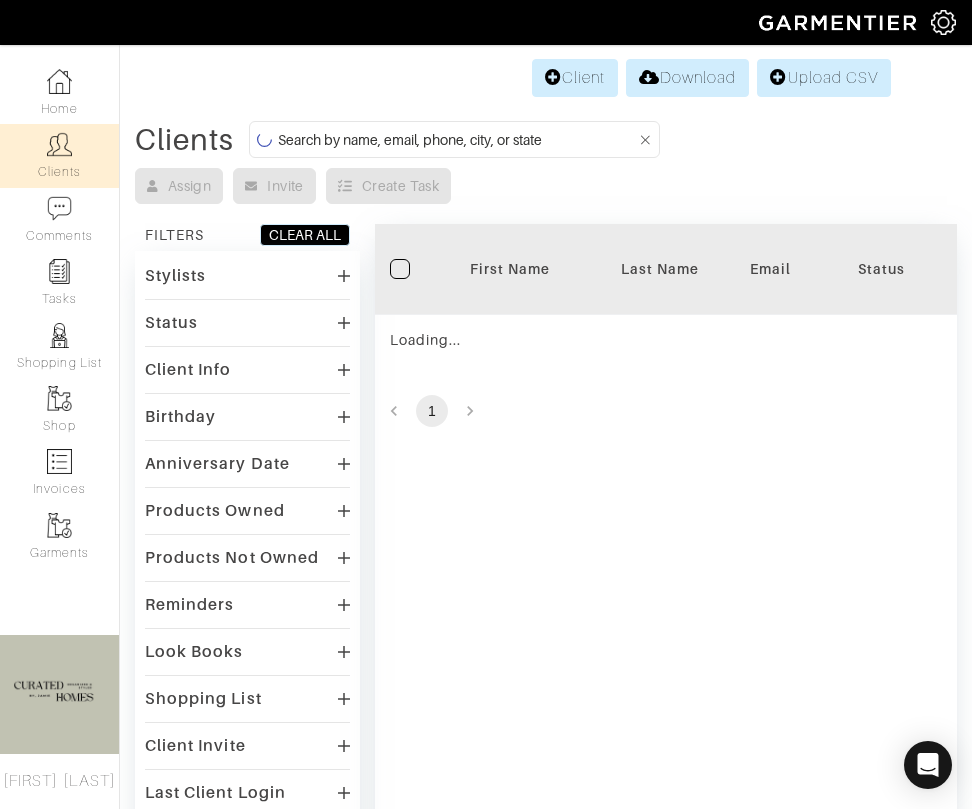 scroll, scrollTop: 0, scrollLeft: 0, axis: both 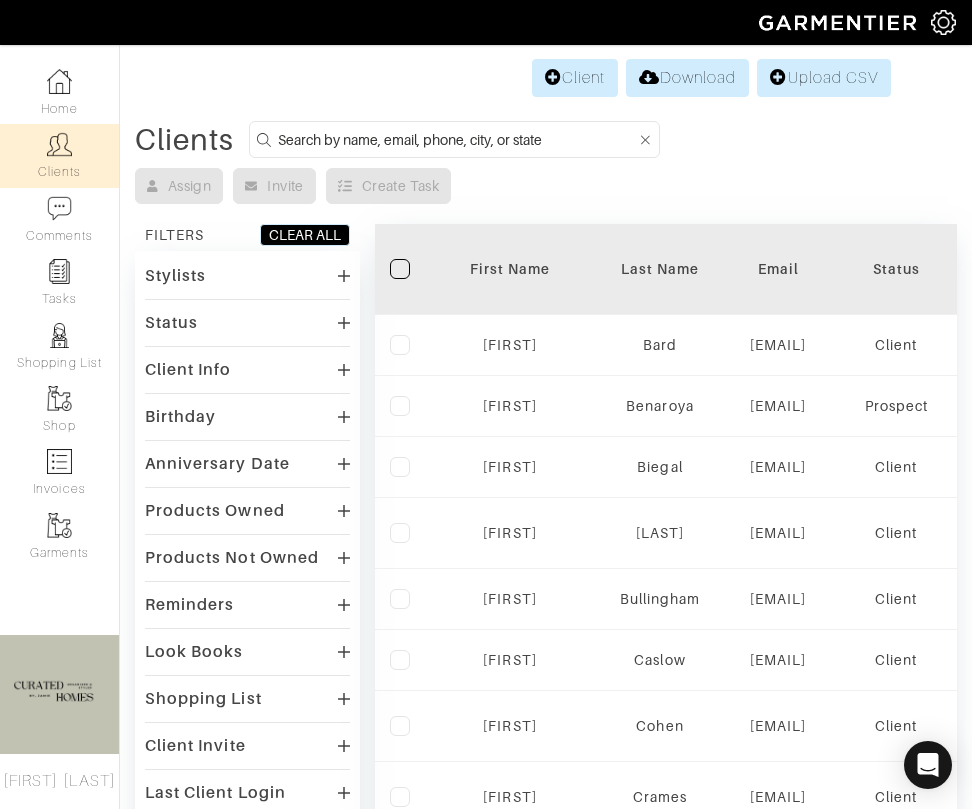 click at bounding box center [457, 139] 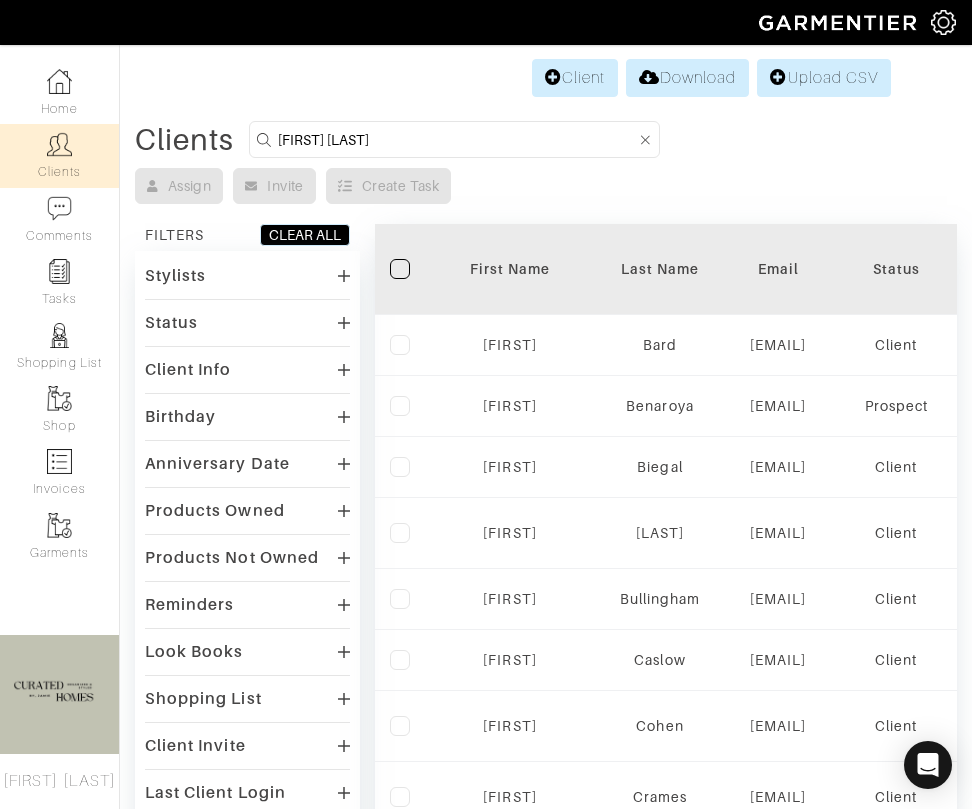 type on "Ben yawn" 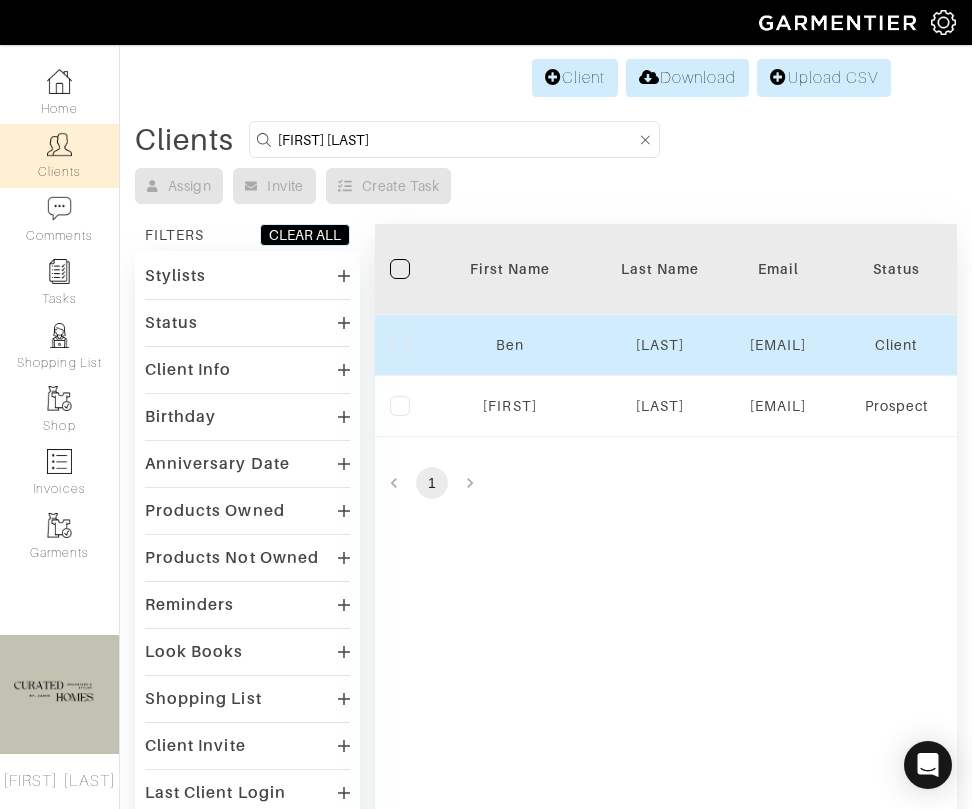 click on "Ben" at bounding box center [510, 345] 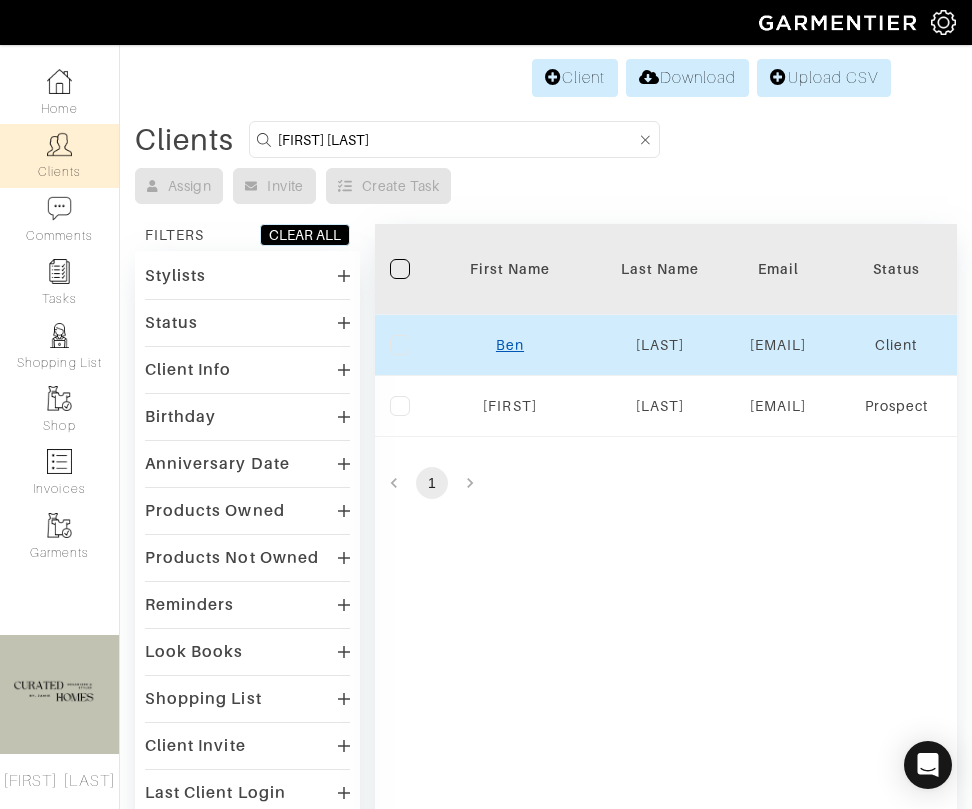 click on "Ben" at bounding box center [509, 345] 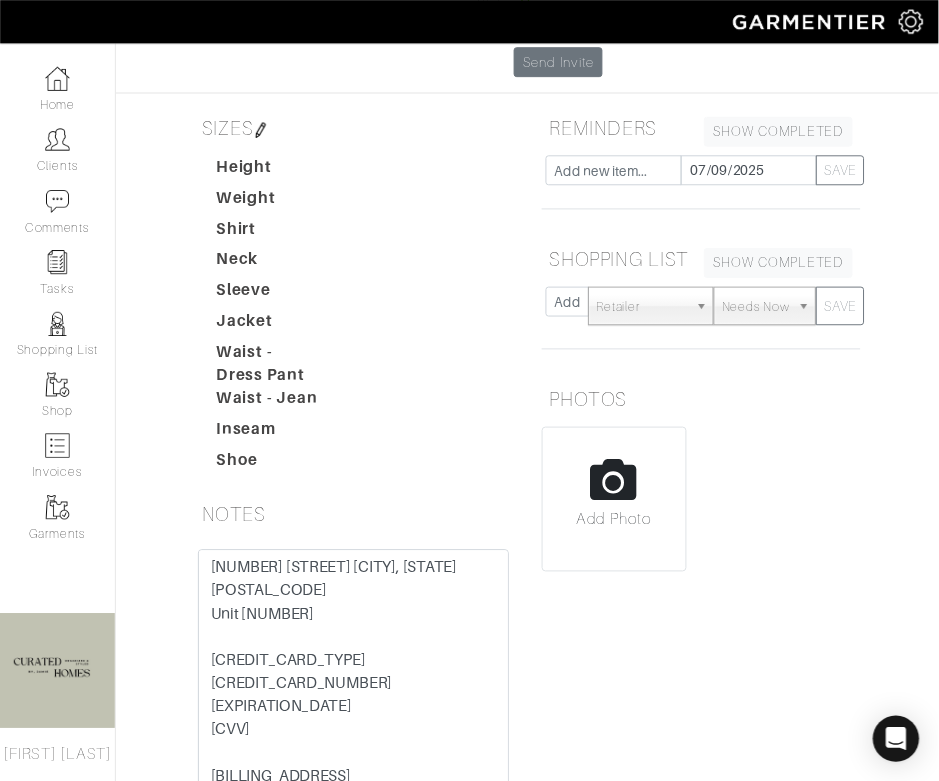 scroll, scrollTop: 0, scrollLeft: 0, axis: both 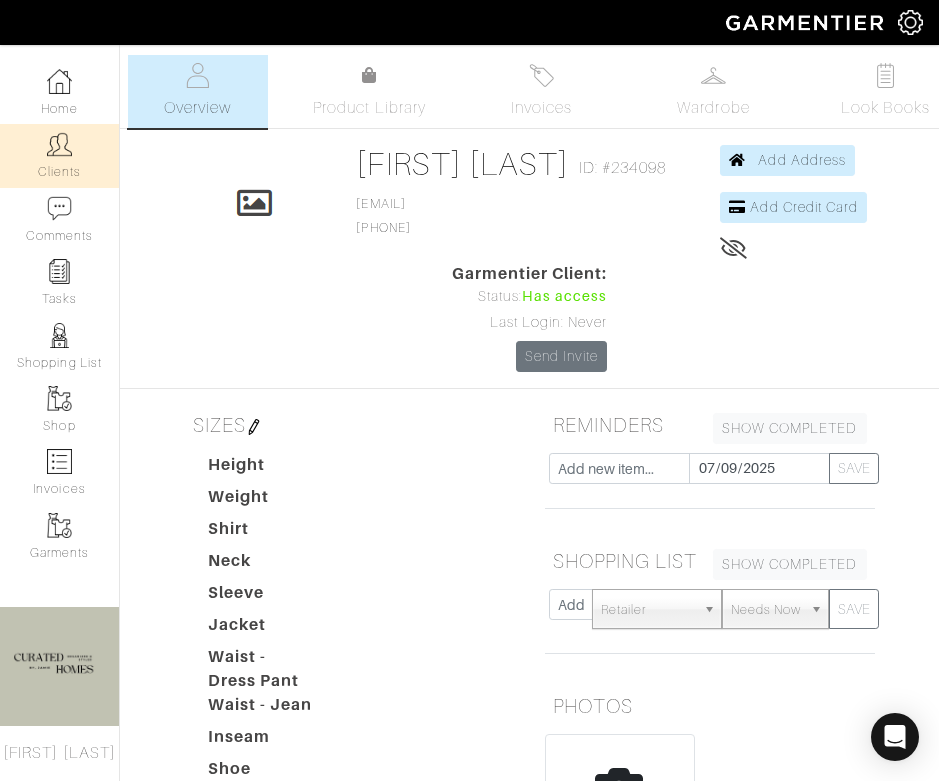 click at bounding box center (59, 144) 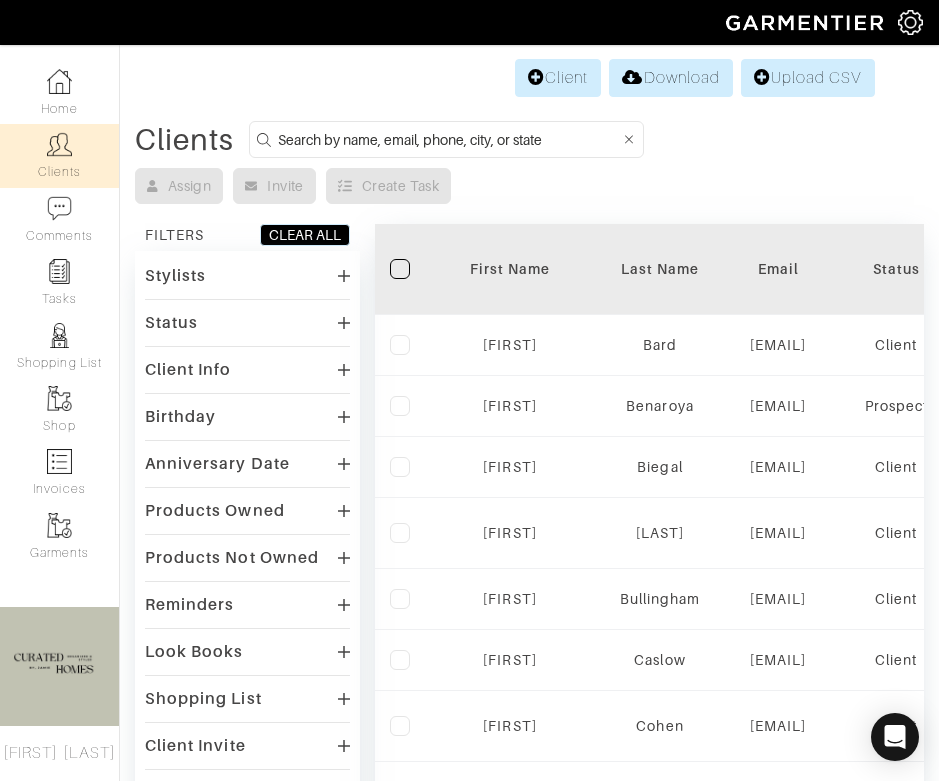 click at bounding box center [449, 139] 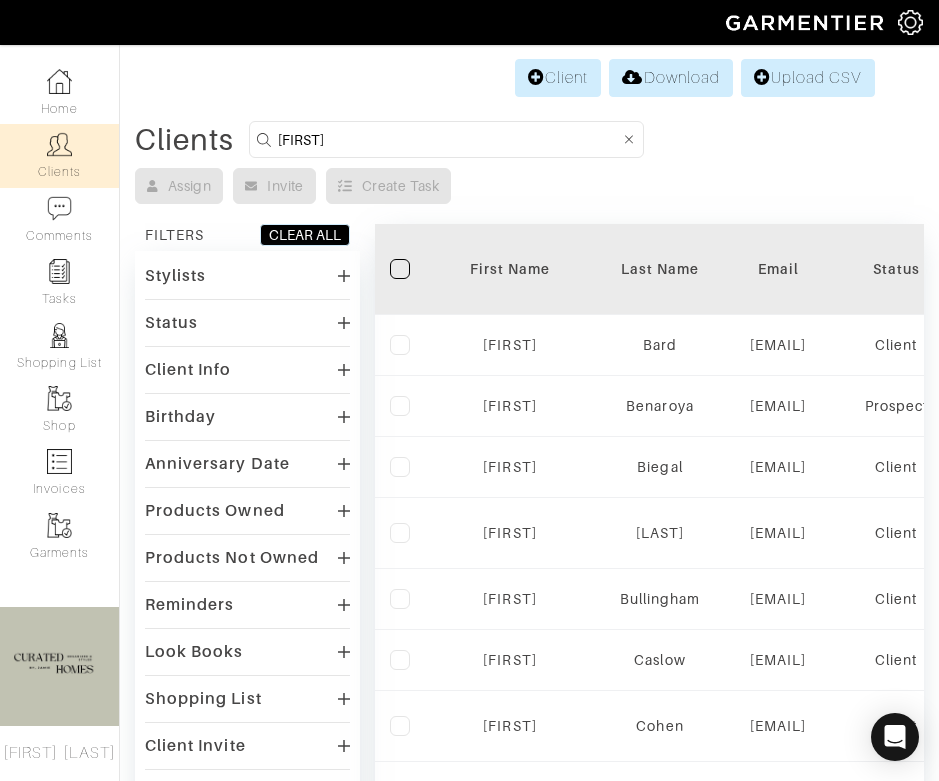 type on "Neera" 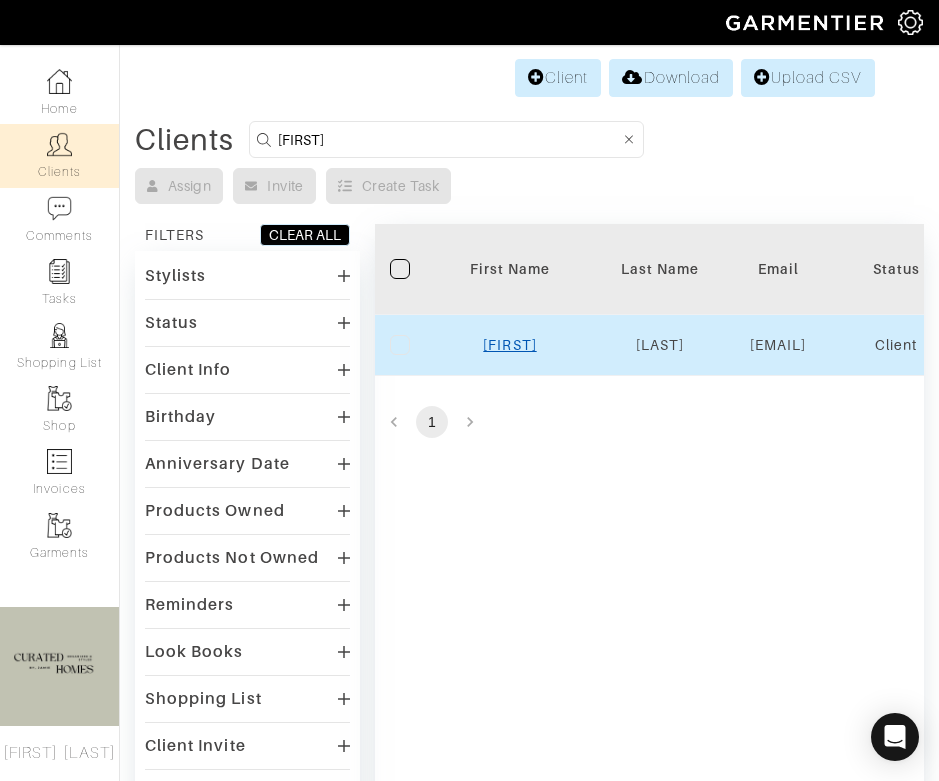 click on "Neera" at bounding box center (509, 345) 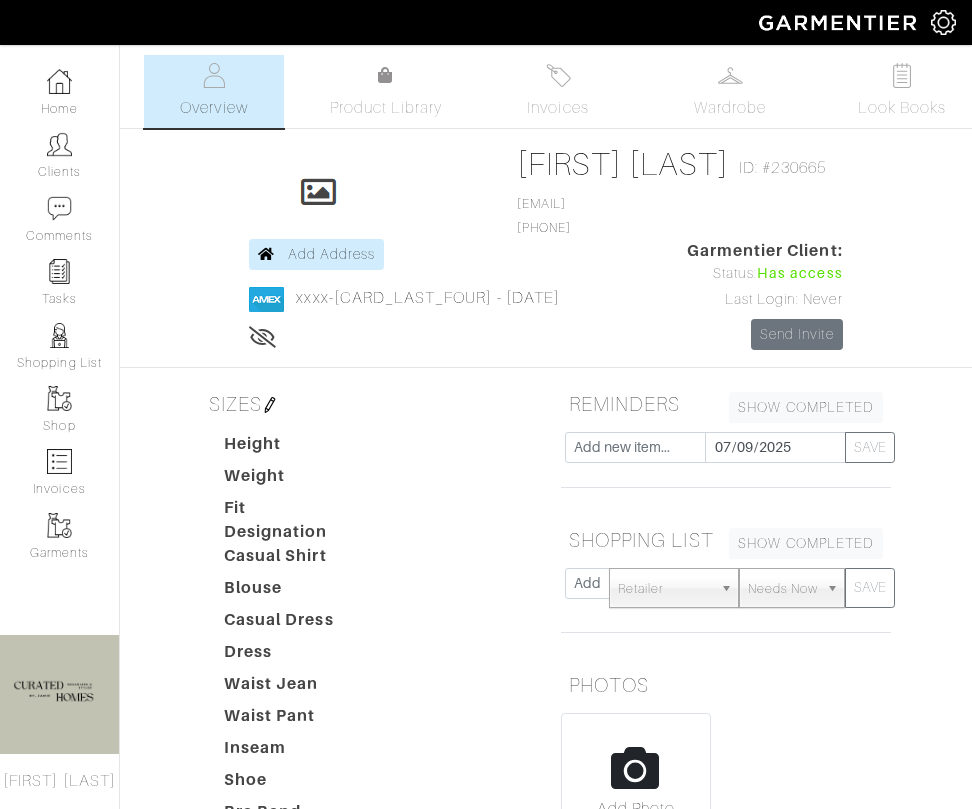 scroll, scrollTop: 4, scrollLeft: 0, axis: vertical 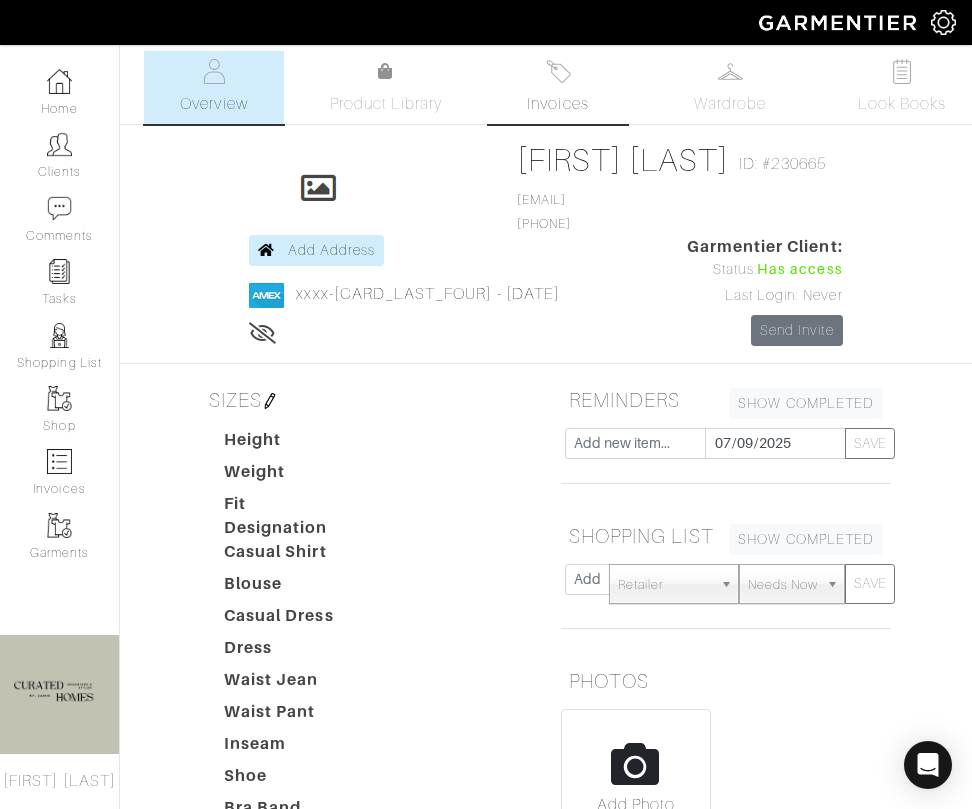 click on "Invoices" at bounding box center [557, 104] 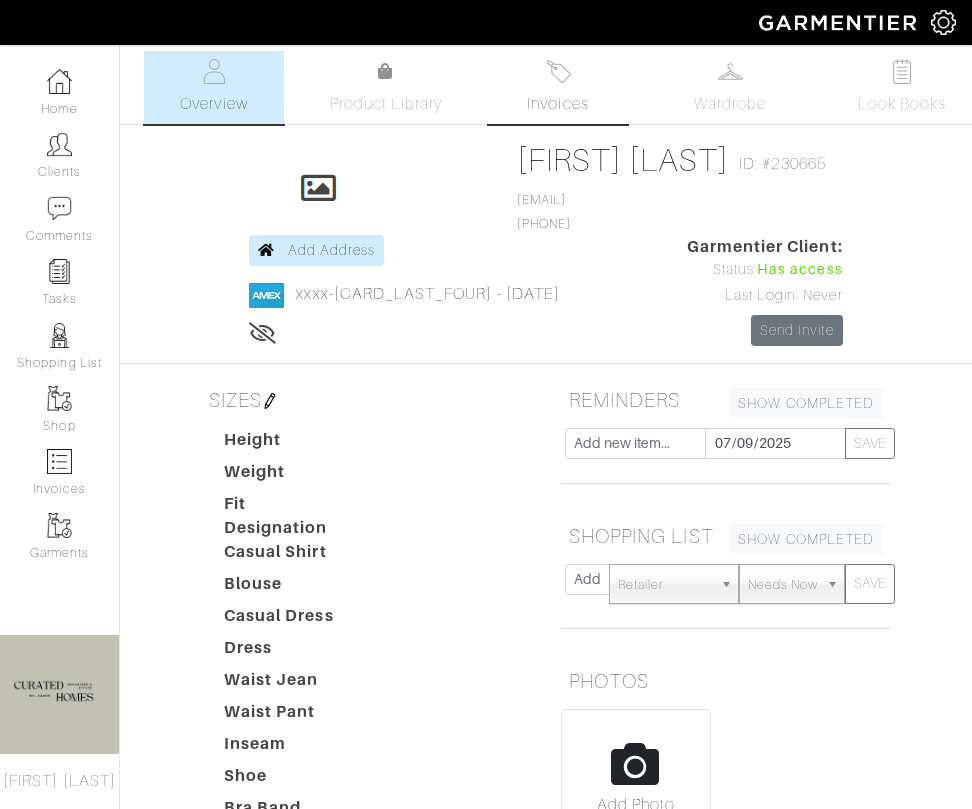 scroll, scrollTop: 0, scrollLeft: 0, axis: both 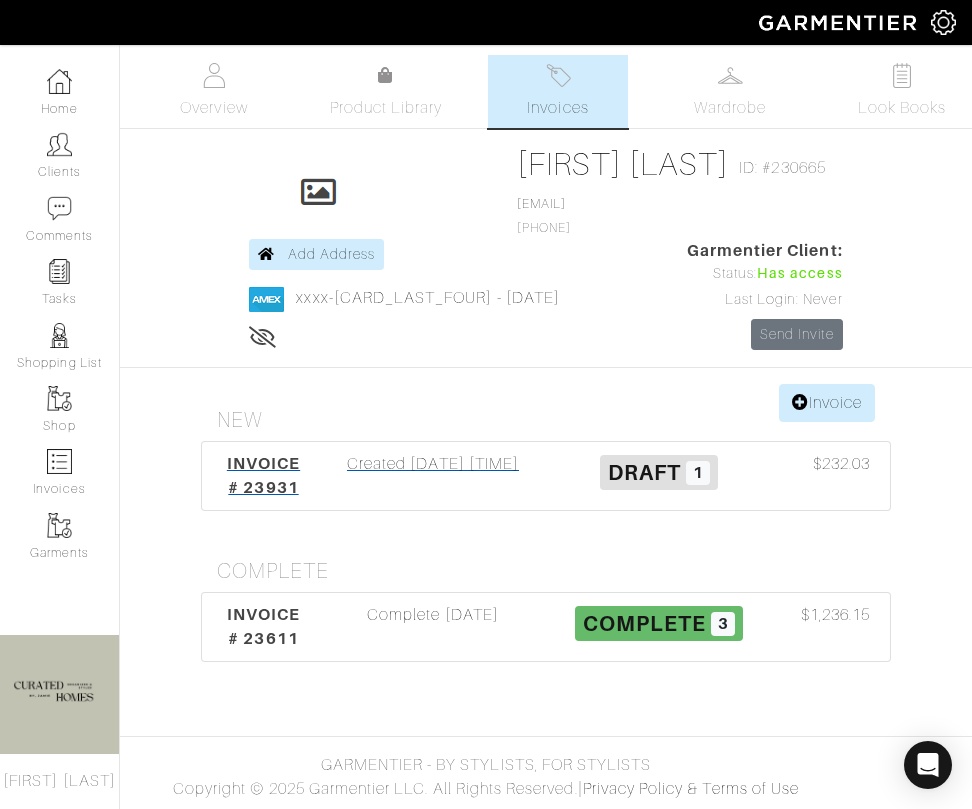 click on "Created 06/14/25 09:39PM" at bounding box center (433, 504) 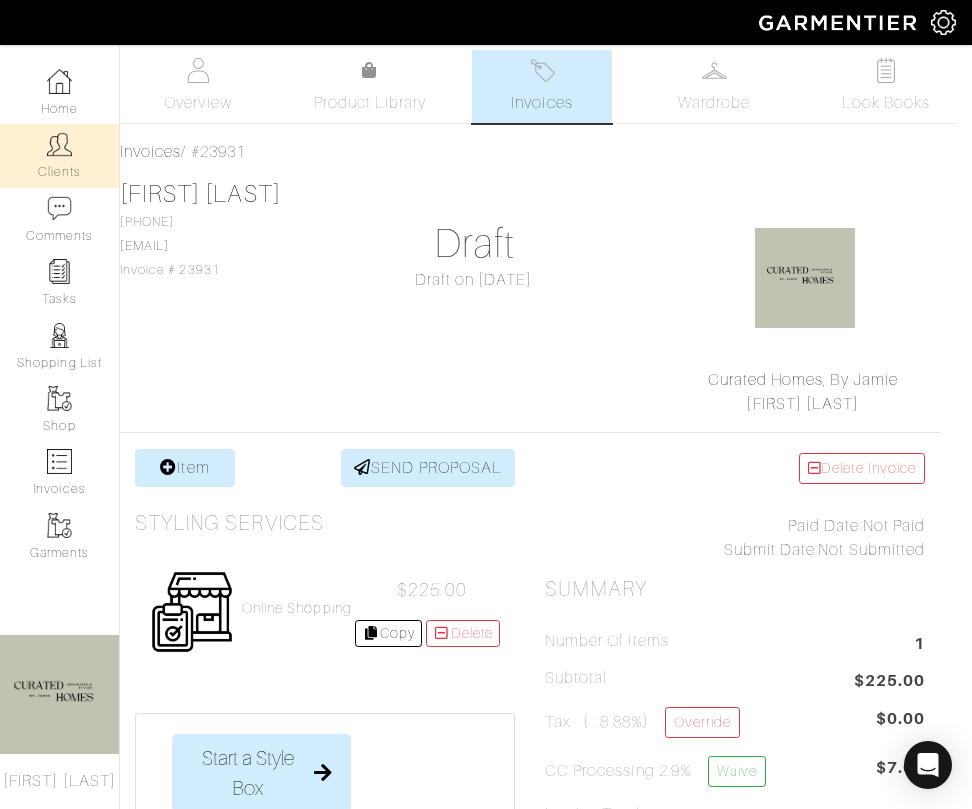scroll, scrollTop: 28, scrollLeft: 16, axis: both 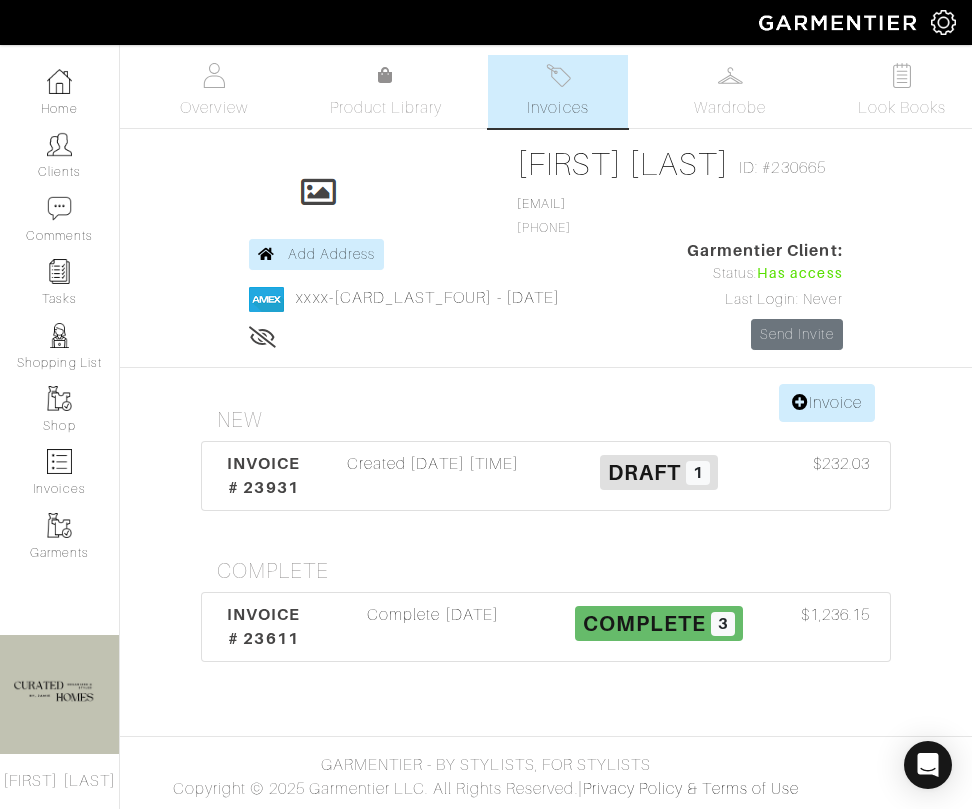 click on "INVOICE # 23611
Complete 06/12/25
Complete
3
$1,236.15" at bounding box center [546, 630] 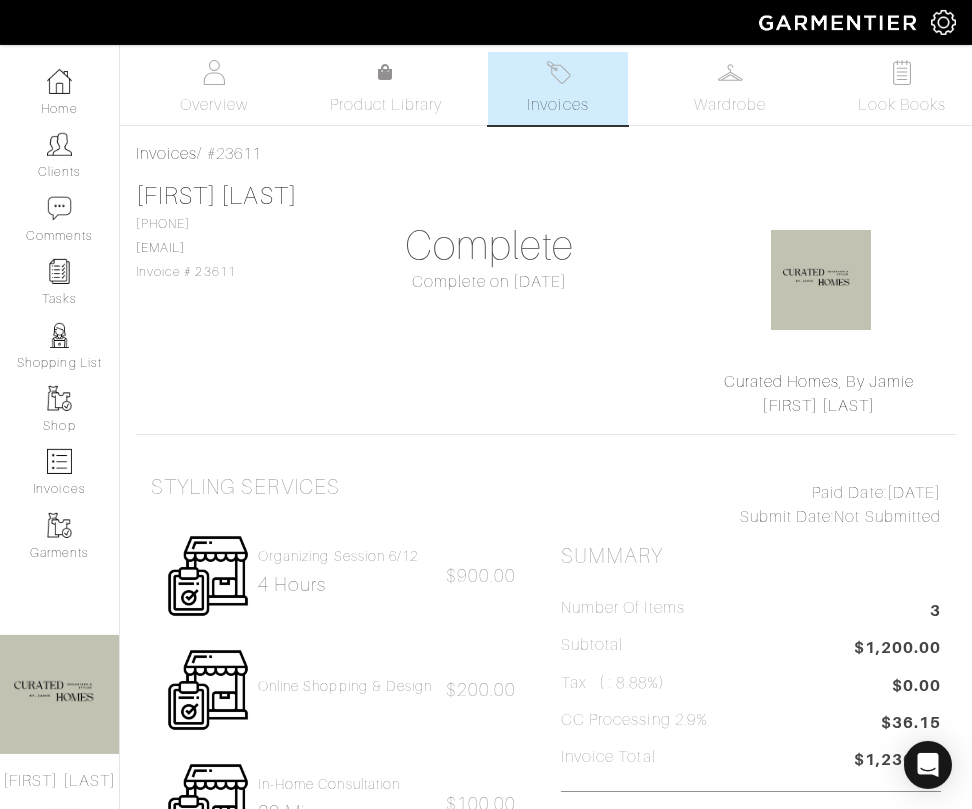 scroll, scrollTop: 0, scrollLeft: 0, axis: both 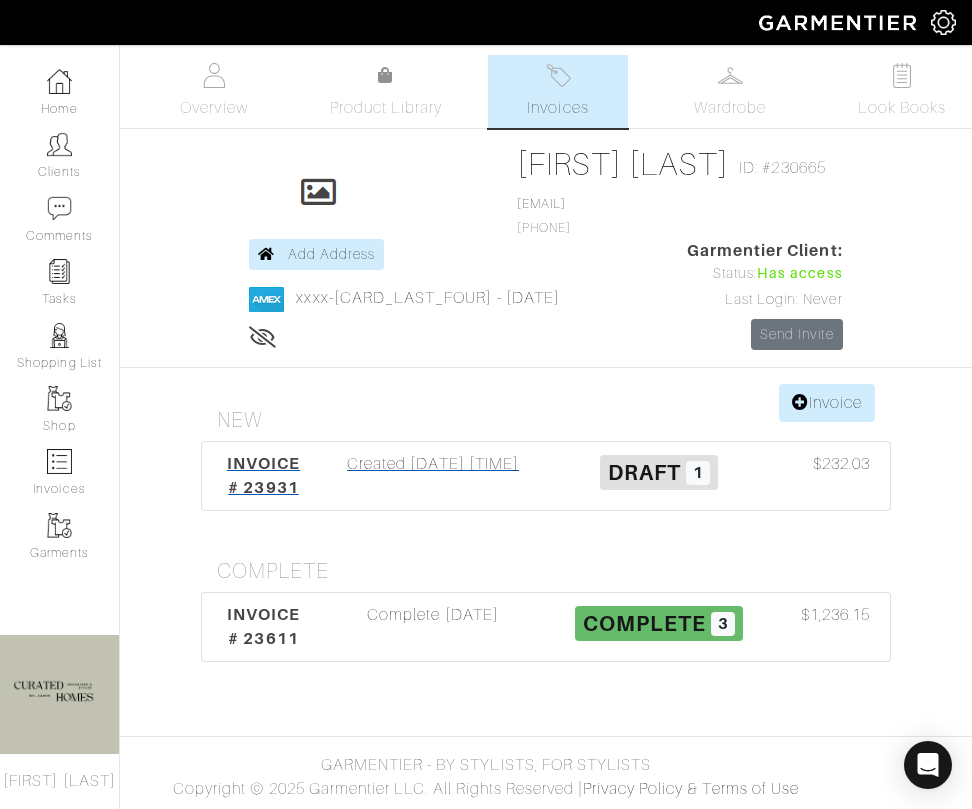 click on "Created 06/14/25 09:39PM" at bounding box center [433, 467] 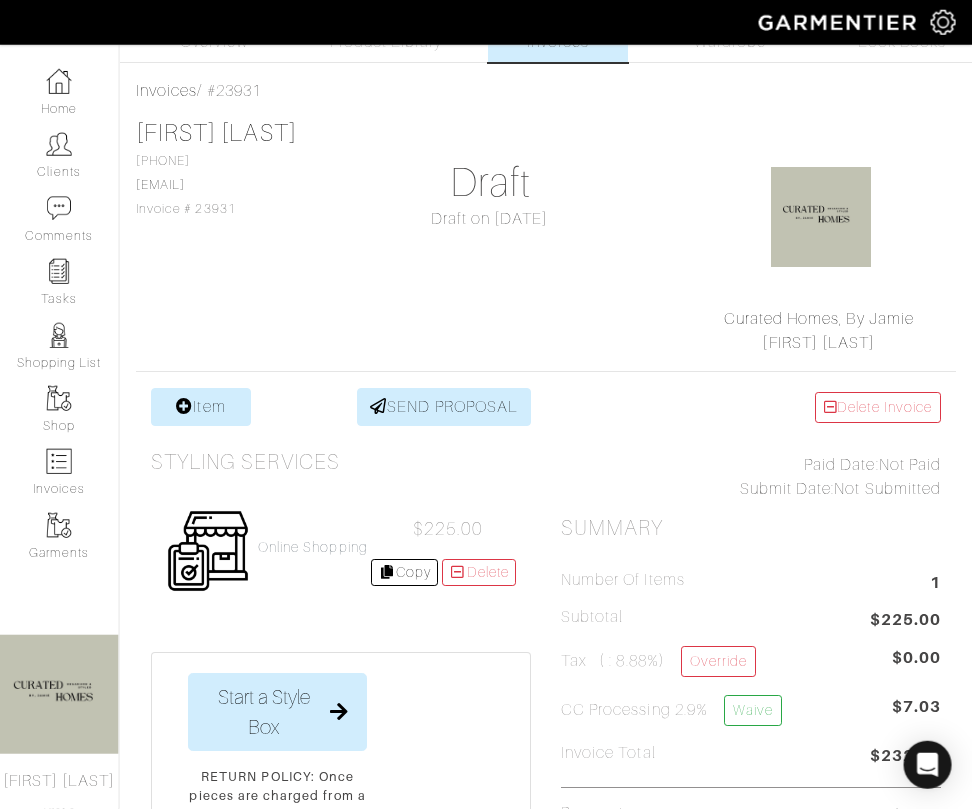 scroll, scrollTop: 67, scrollLeft: 1, axis: both 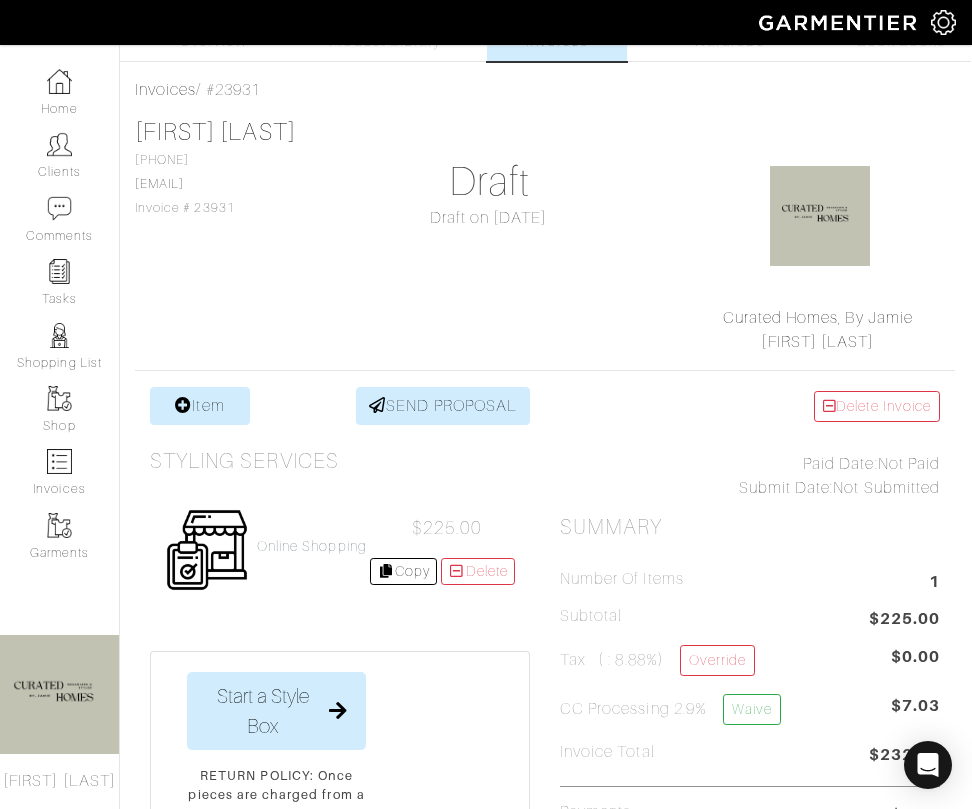 click on "Invoices  / #23931
Neera Graf
917-860-1234
Neeragraf@gmail.com
Invoice # 23931
Draft
Draft on 06/14/25
Curated Homes, By Jamie
Jamie Samet
Item
SEND PROPOSAL
Styling Services
Online Shopping
$225.00" at bounding box center (545, 756) 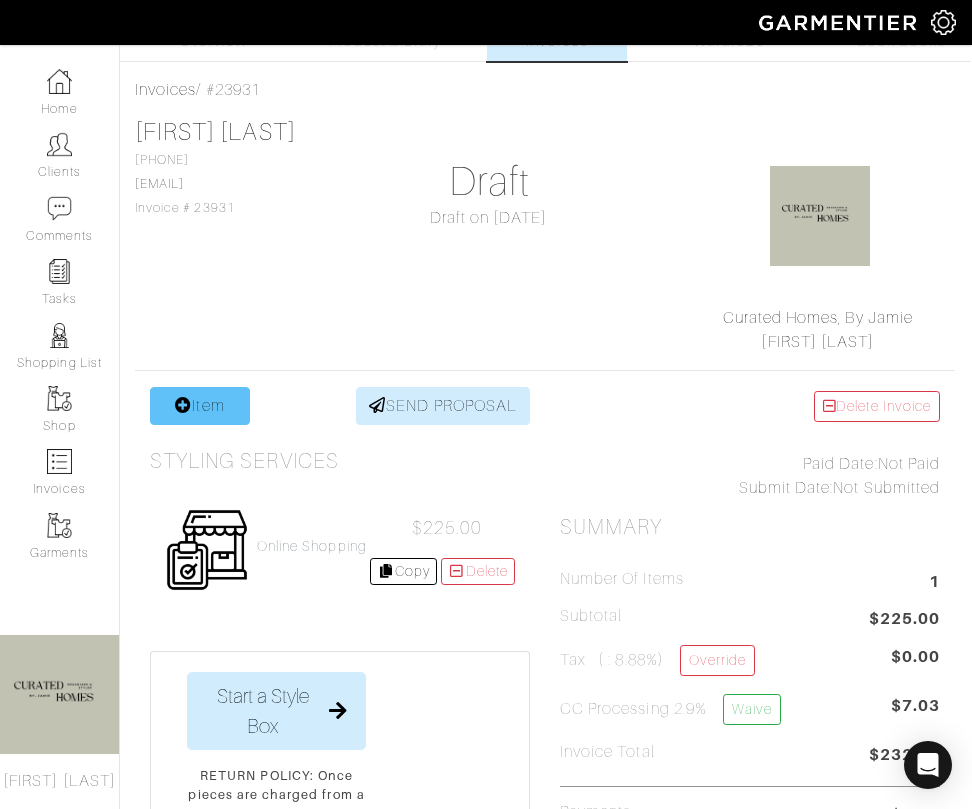 click on "Item" at bounding box center [200, 406] 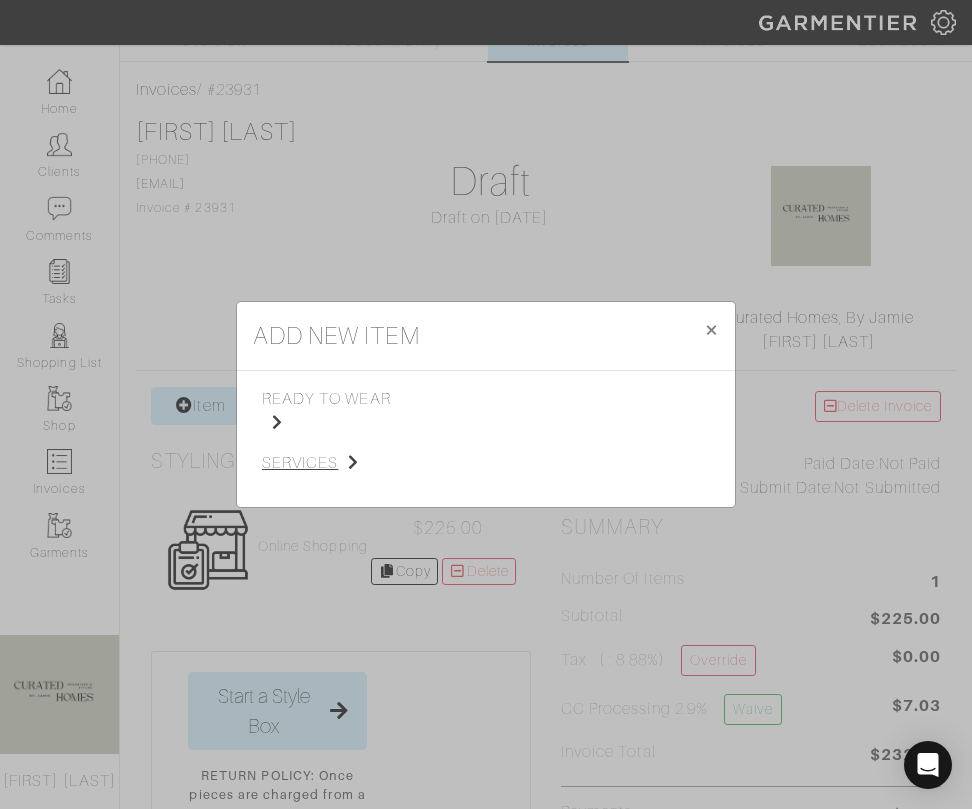 click on "services" at bounding box center [329, 463] 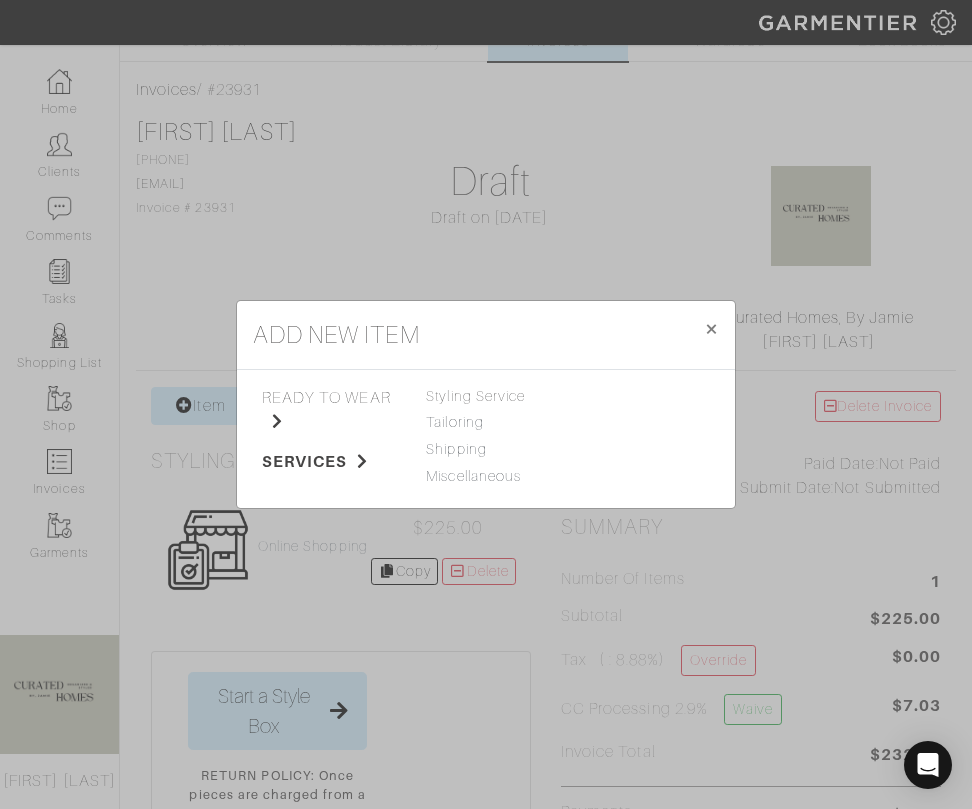 click on "Styling Service" at bounding box center (485, 397) 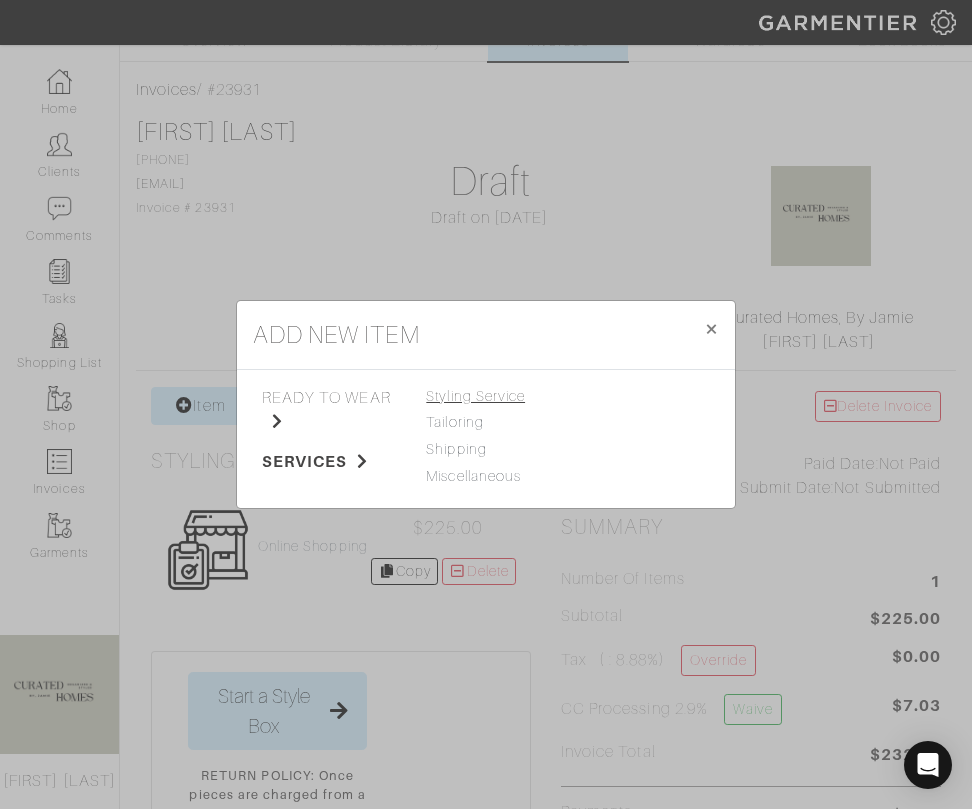 click on "Styling Service" at bounding box center (475, 396) 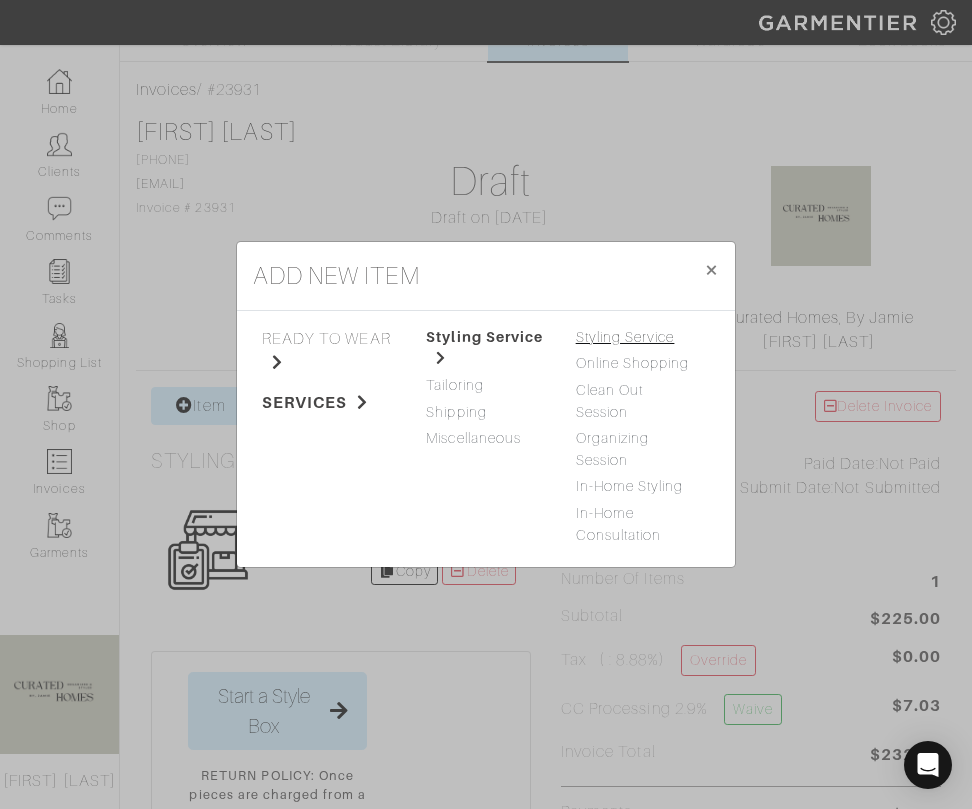 click on "Styling Service" at bounding box center (625, 337) 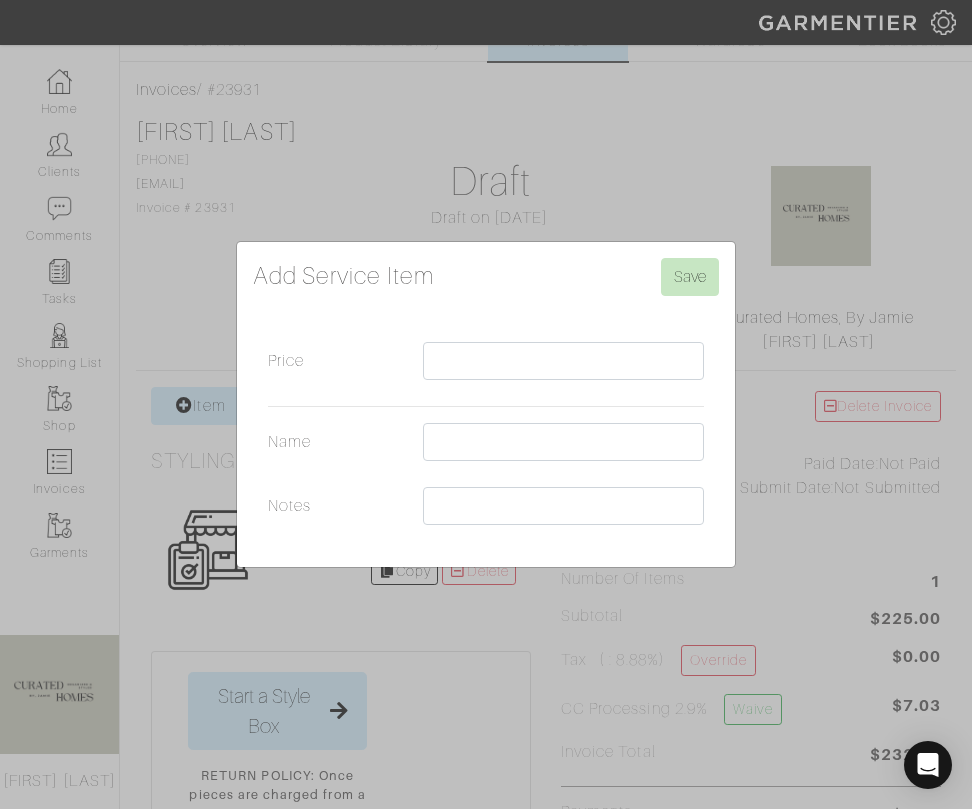 click on "Add Service Item
Save
Price
Name
Notes" at bounding box center (486, 404) 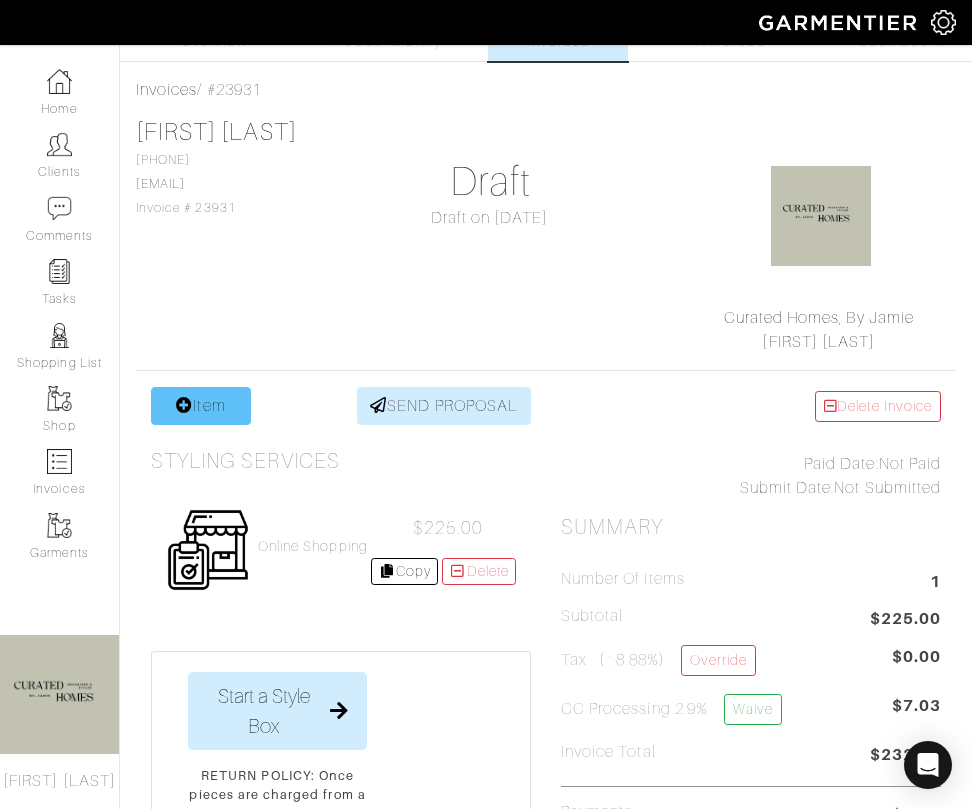 click on "Item" at bounding box center [201, 406] 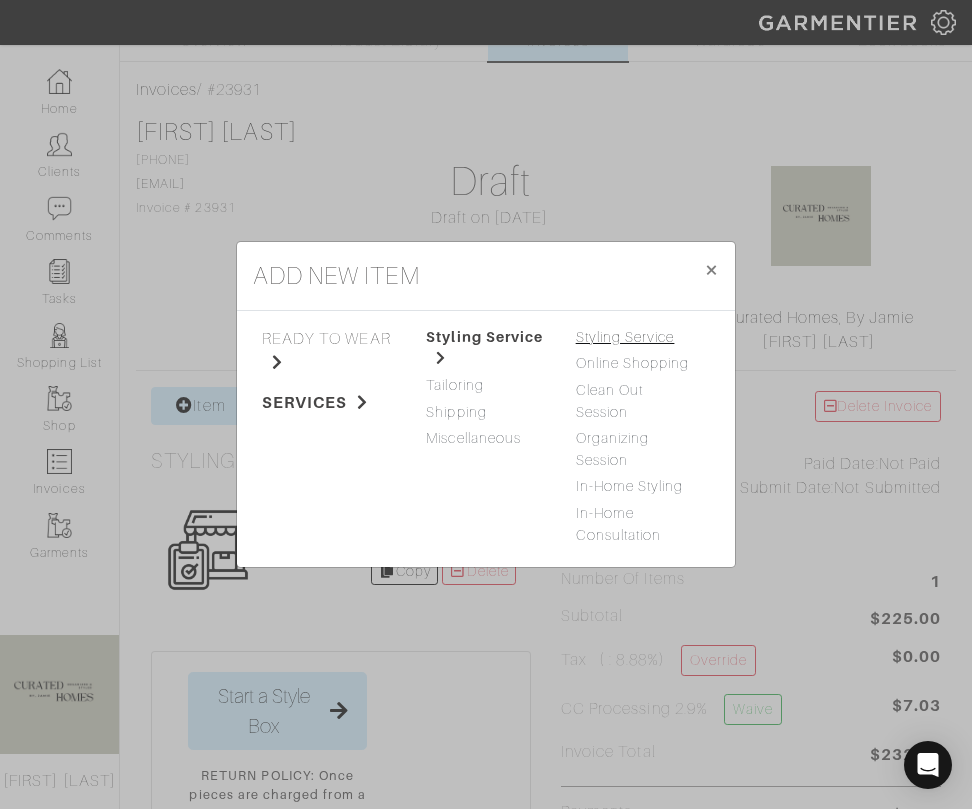 click on "Styling Service" at bounding box center (625, 337) 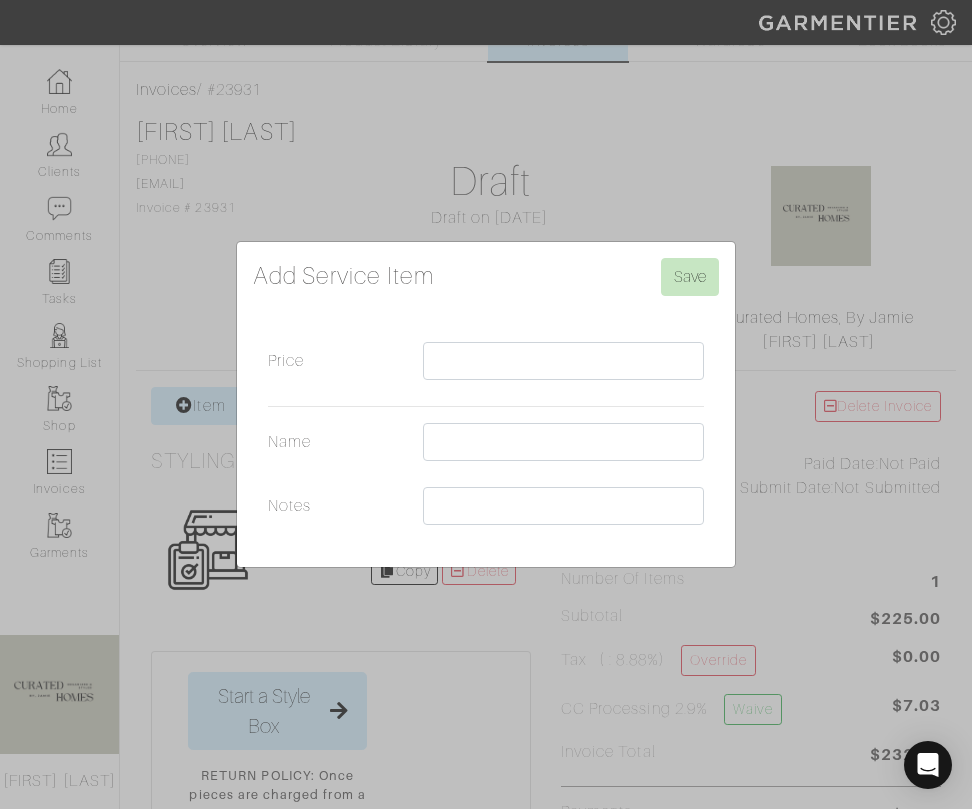 click on "Add Service Item
Save
Price
Name
Notes" at bounding box center [486, 404] 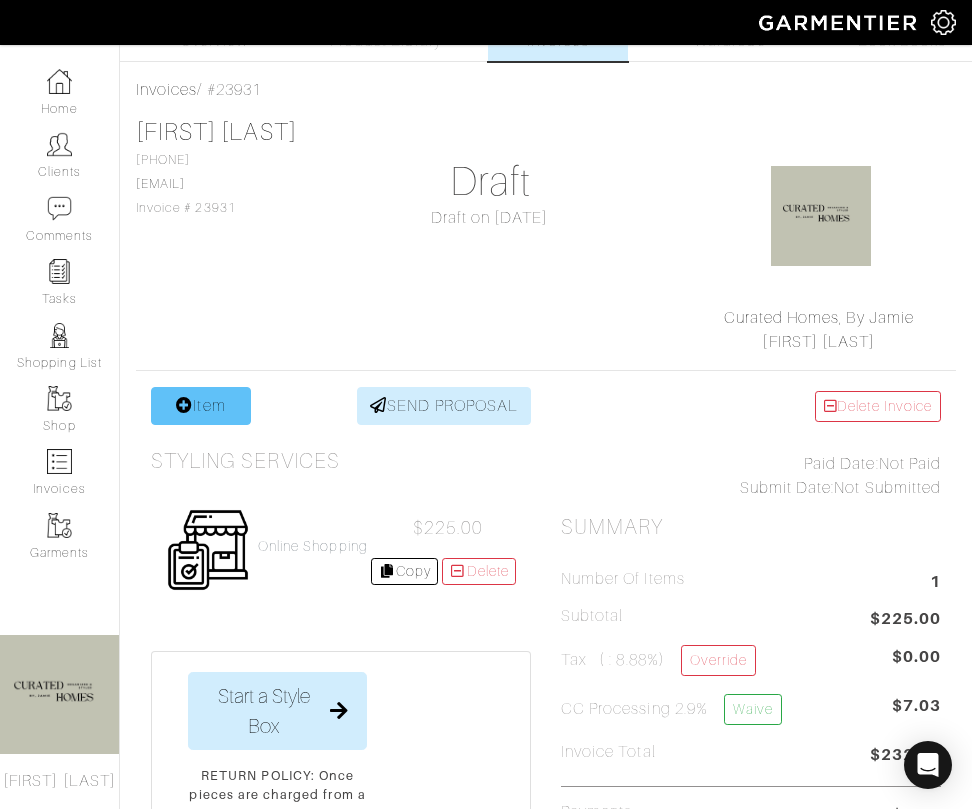 click on "Item" at bounding box center (201, 406) 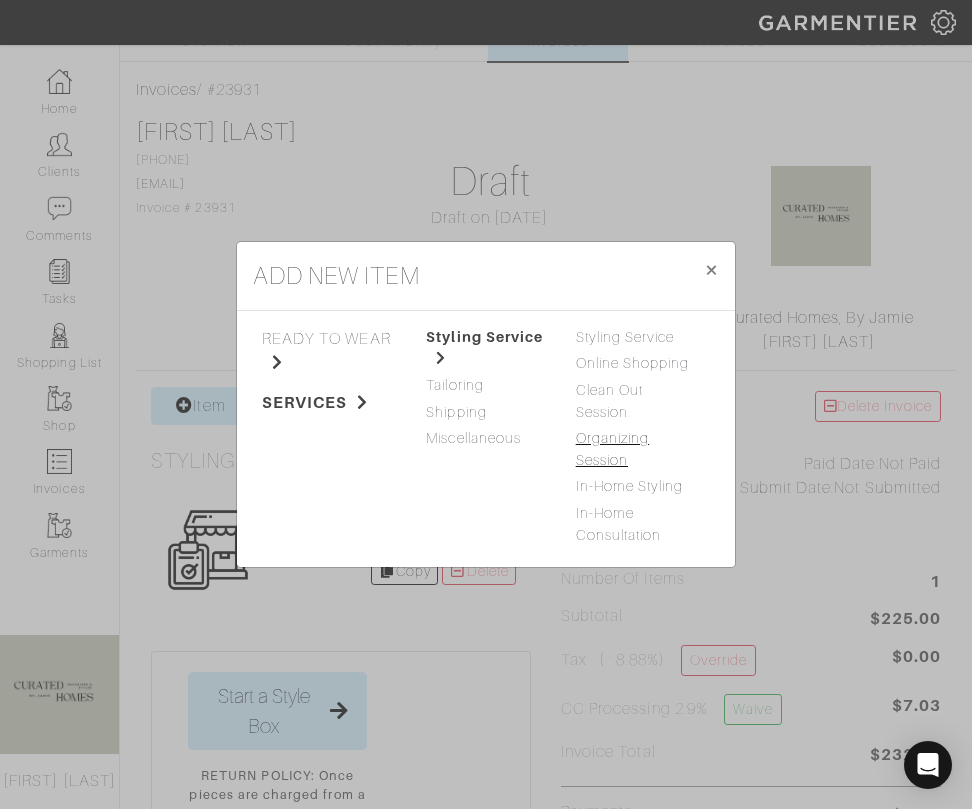click on "Organizing Session" at bounding box center [613, 449] 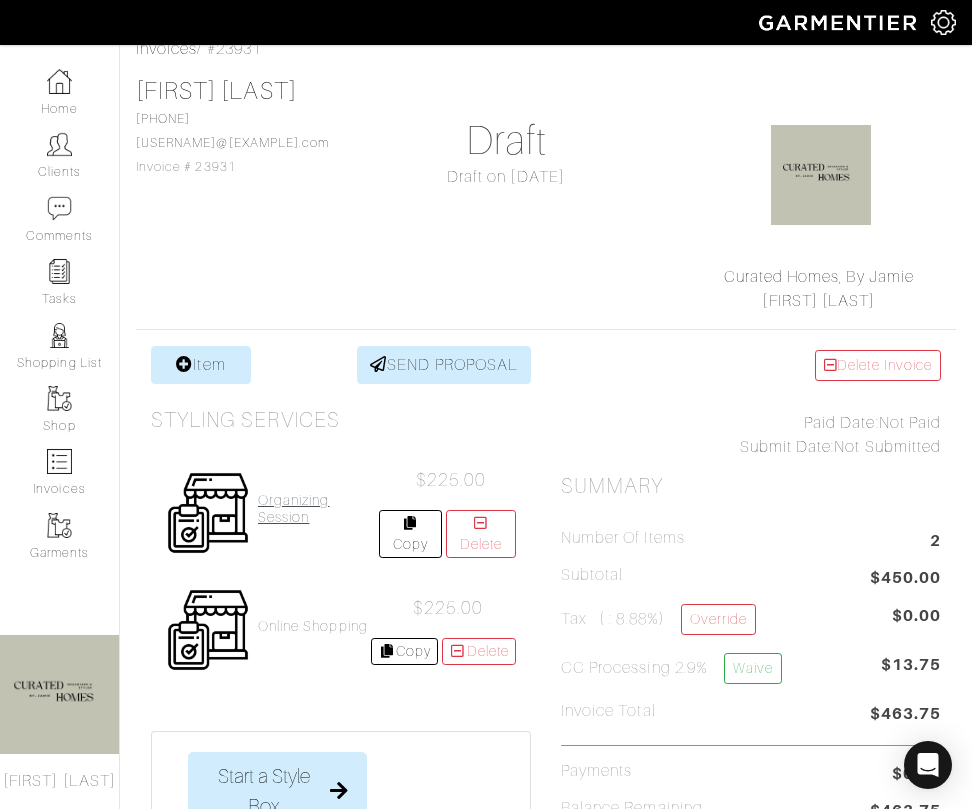 scroll, scrollTop: 109, scrollLeft: 0, axis: vertical 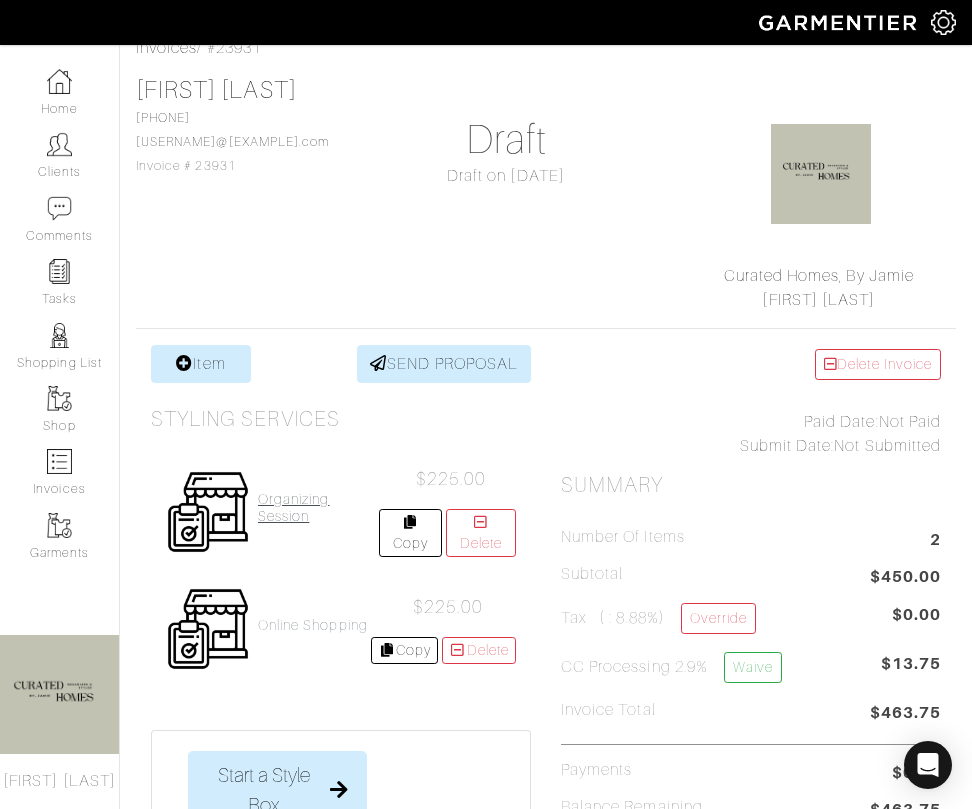 click on "Organizing Session" at bounding box center [318, 508] 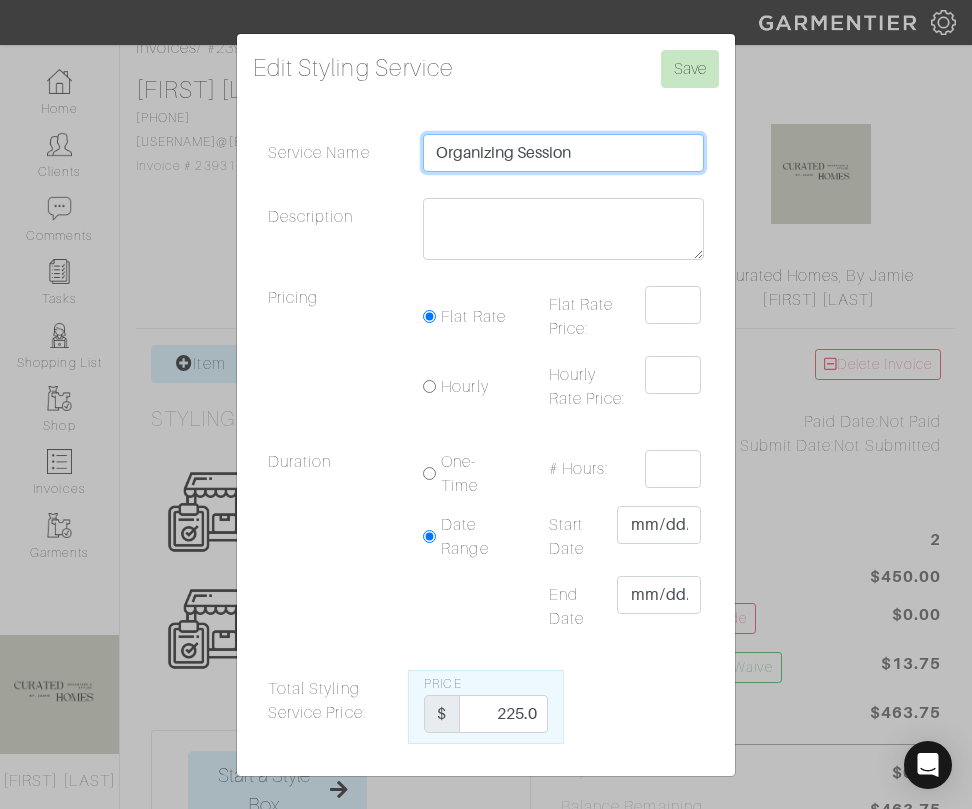 click on "Organizing Session" at bounding box center (563, 153) 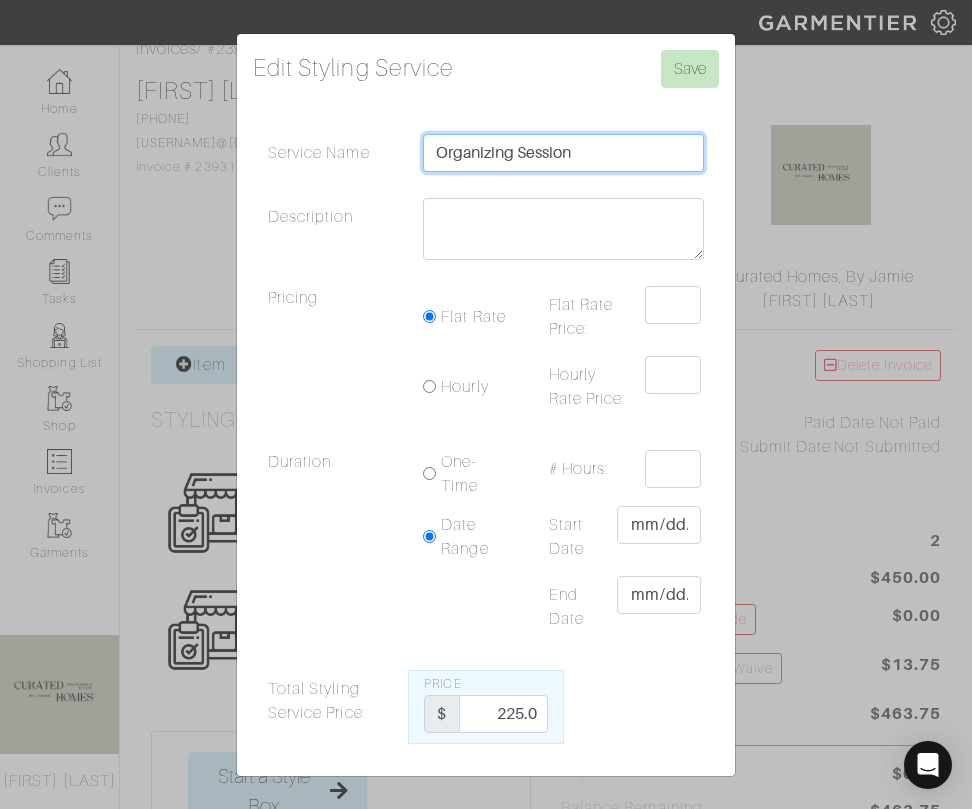 click on "Organizing Session" at bounding box center (563, 153) 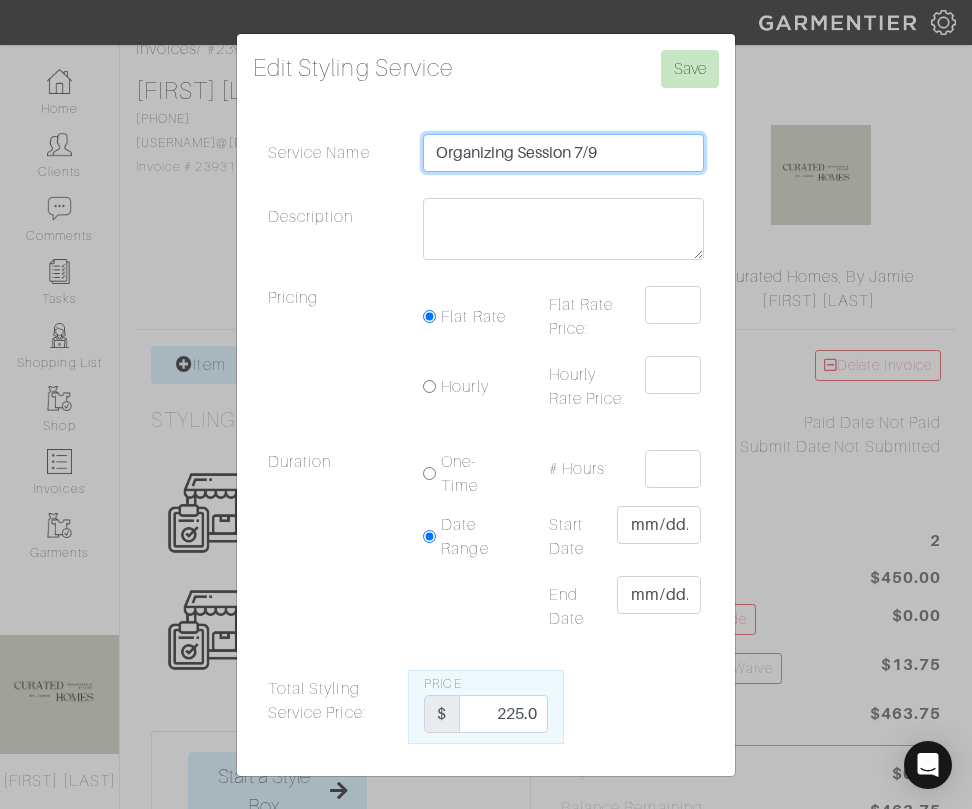 type on "Organizing Session [DATE]" 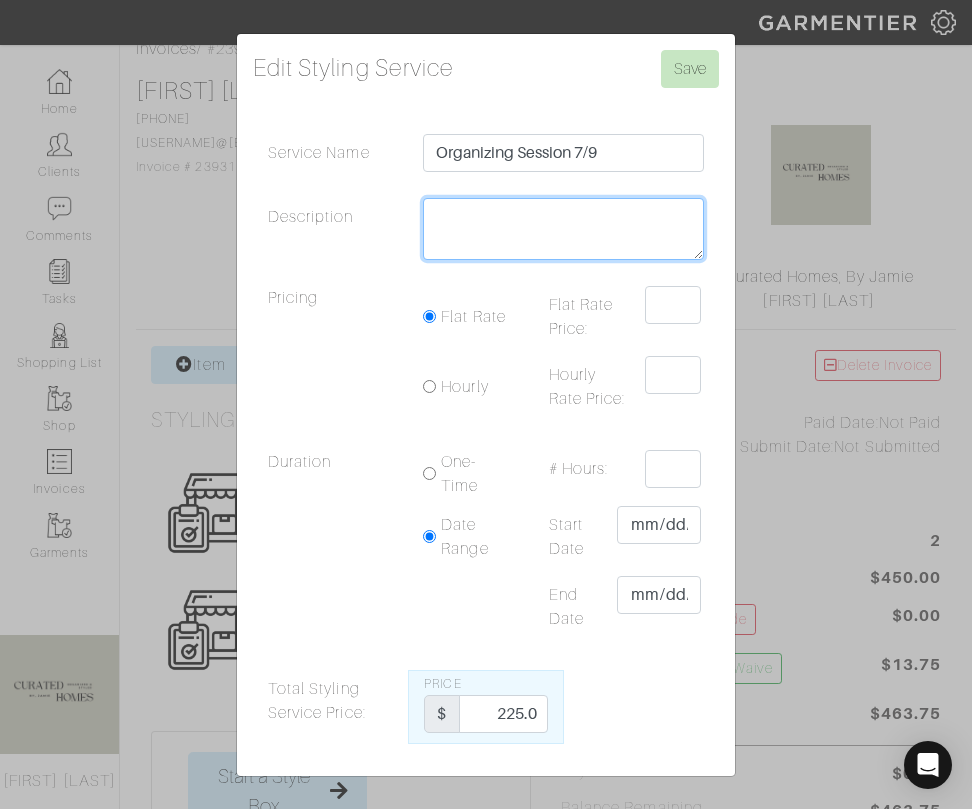 click on "Description" at bounding box center (563, 229) 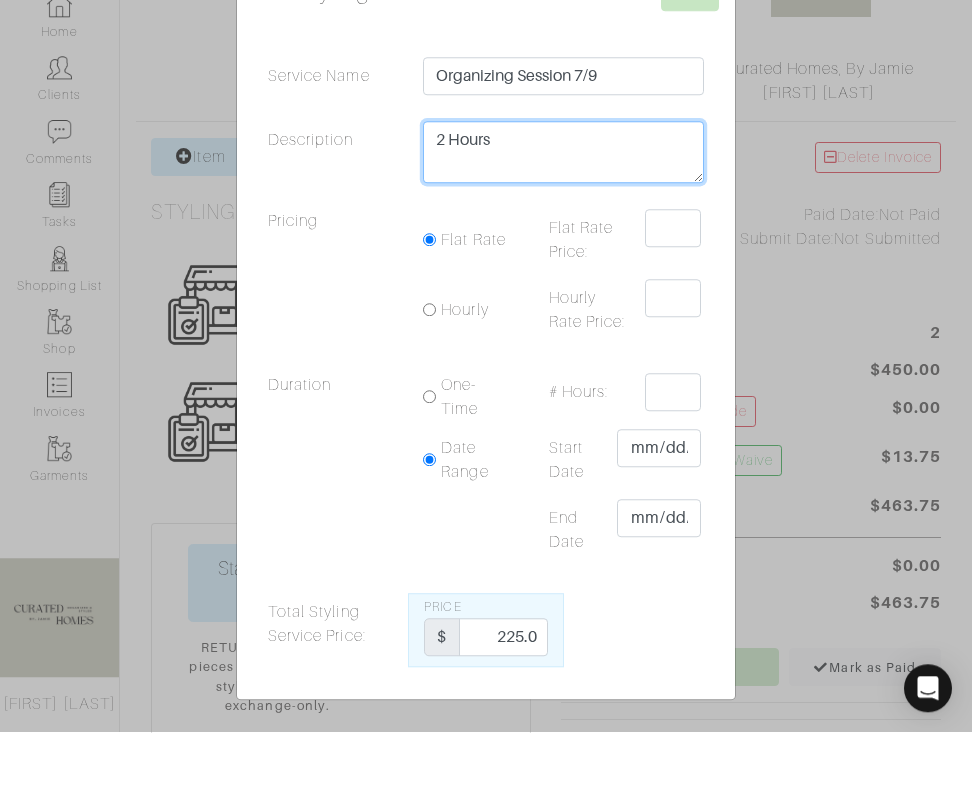 scroll, scrollTop: 240, scrollLeft: 0, axis: vertical 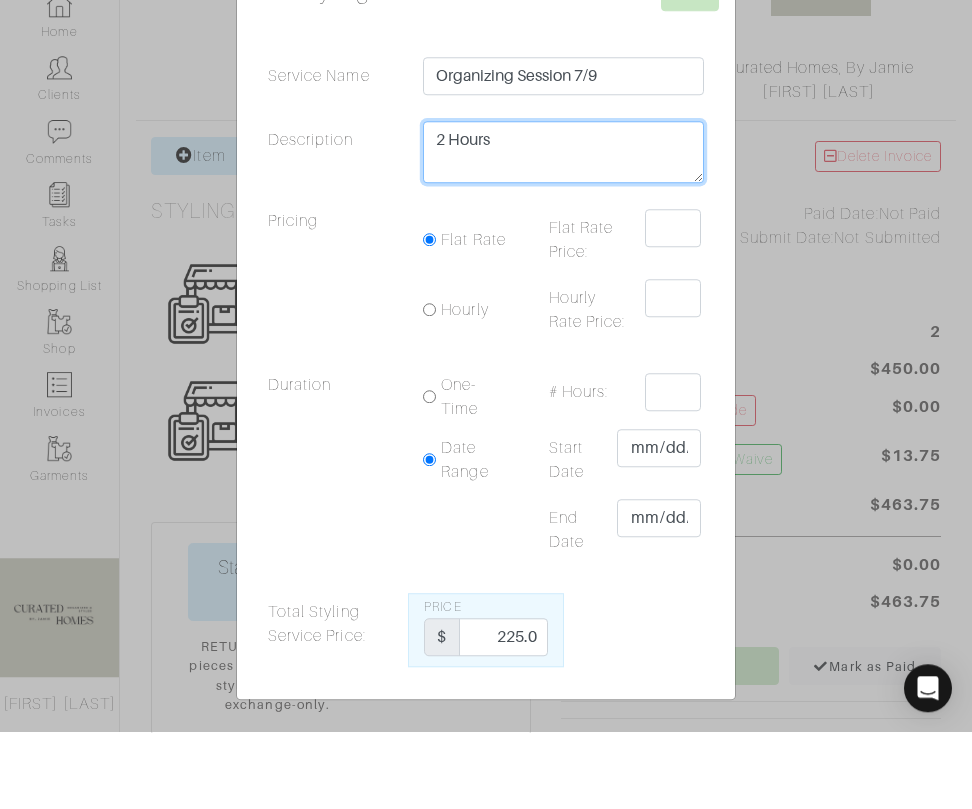 type on "2 Hours" 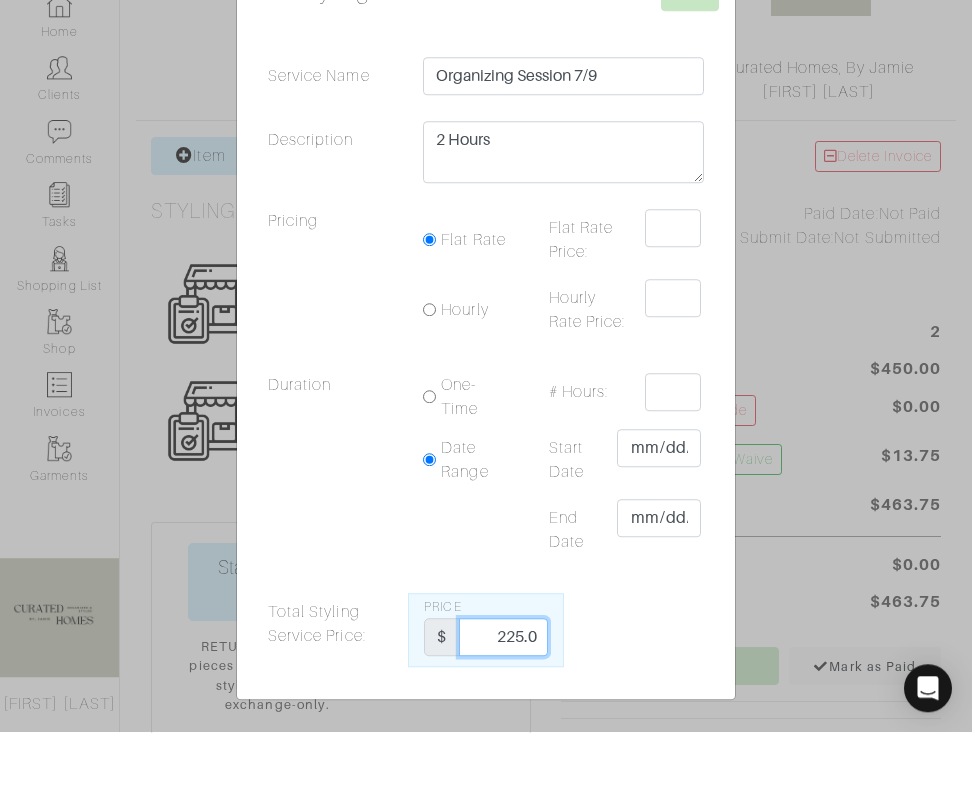 click on "225.0" at bounding box center [503, 714] 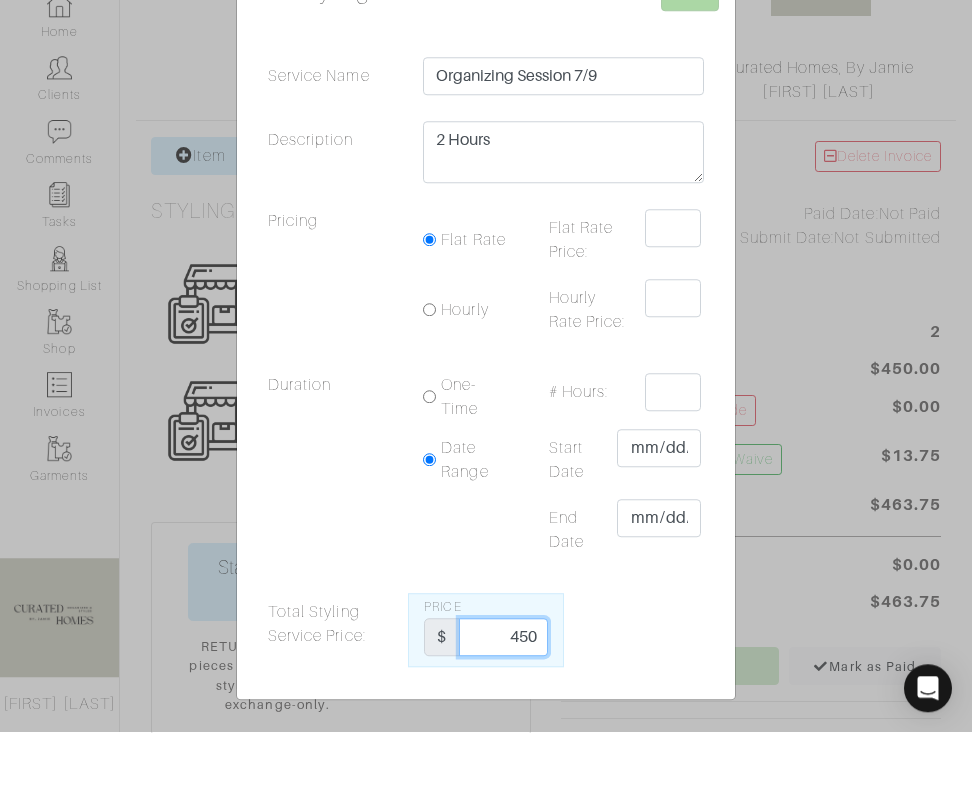 type on "450" 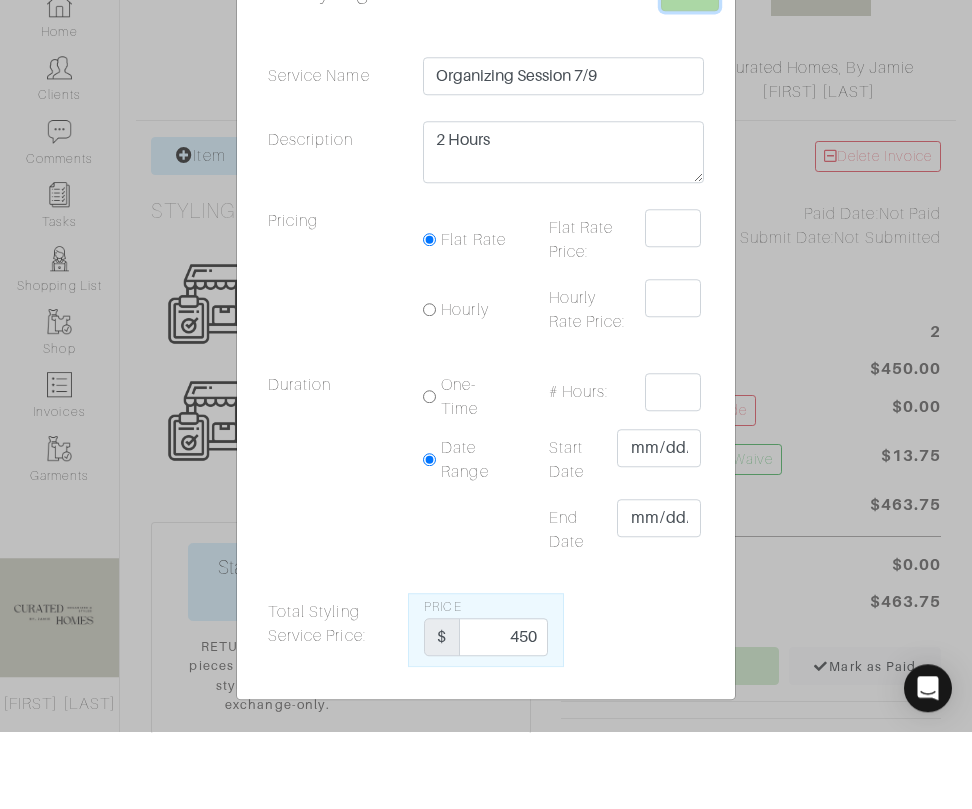 click on "Save" at bounding box center (690, 69) 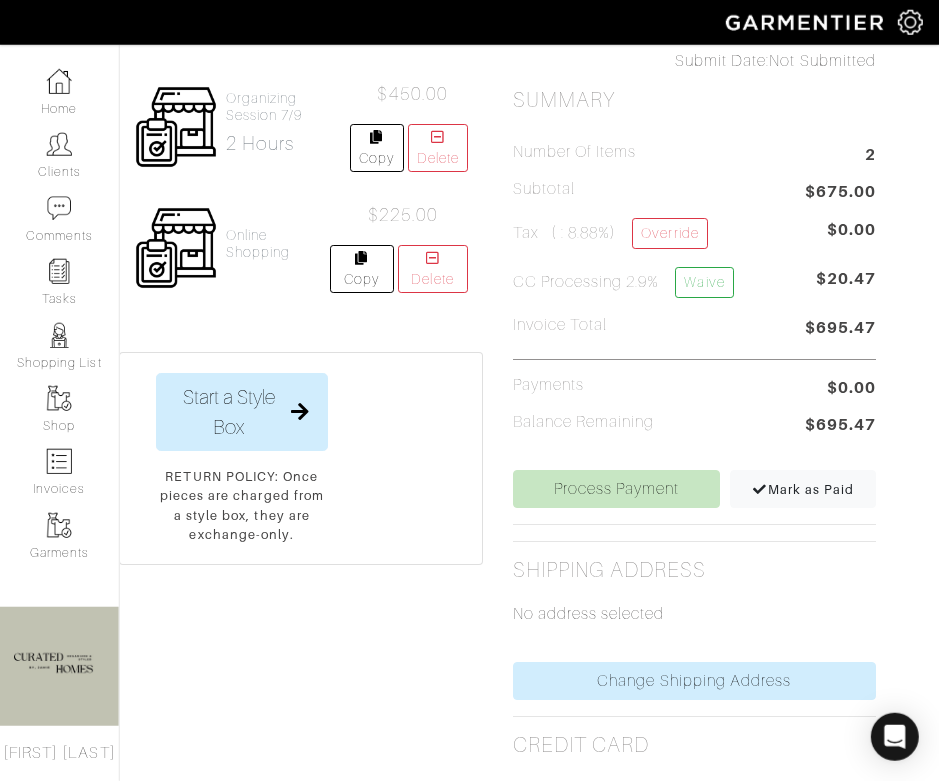 scroll, scrollTop: 510, scrollLeft: 32, axis: both 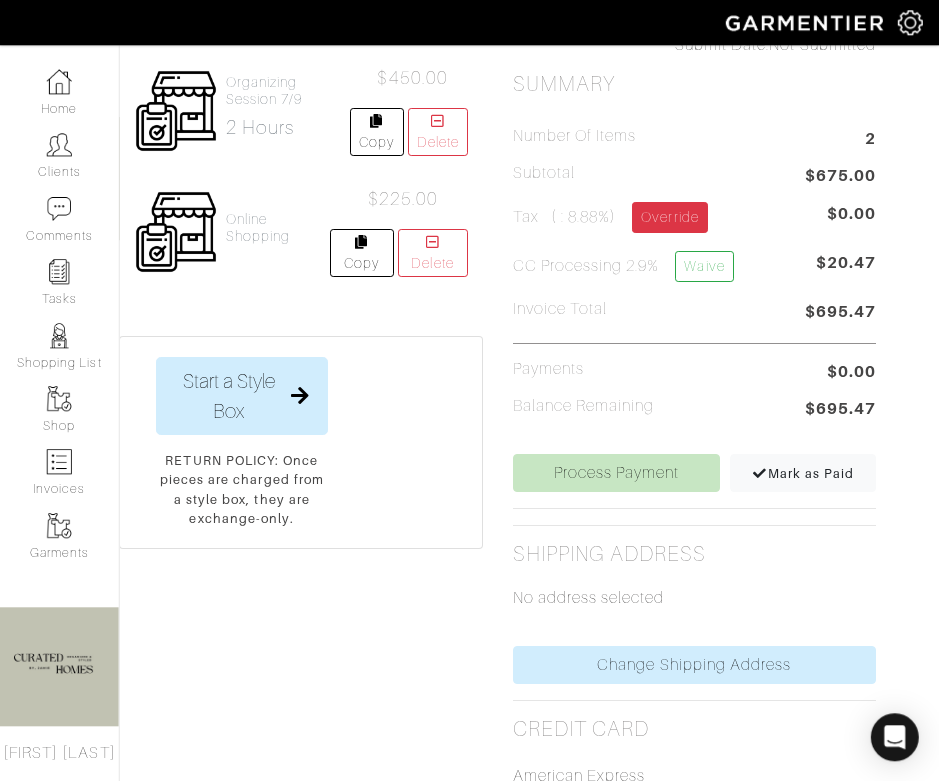 click on "Override" at bounding box center [669, 217] 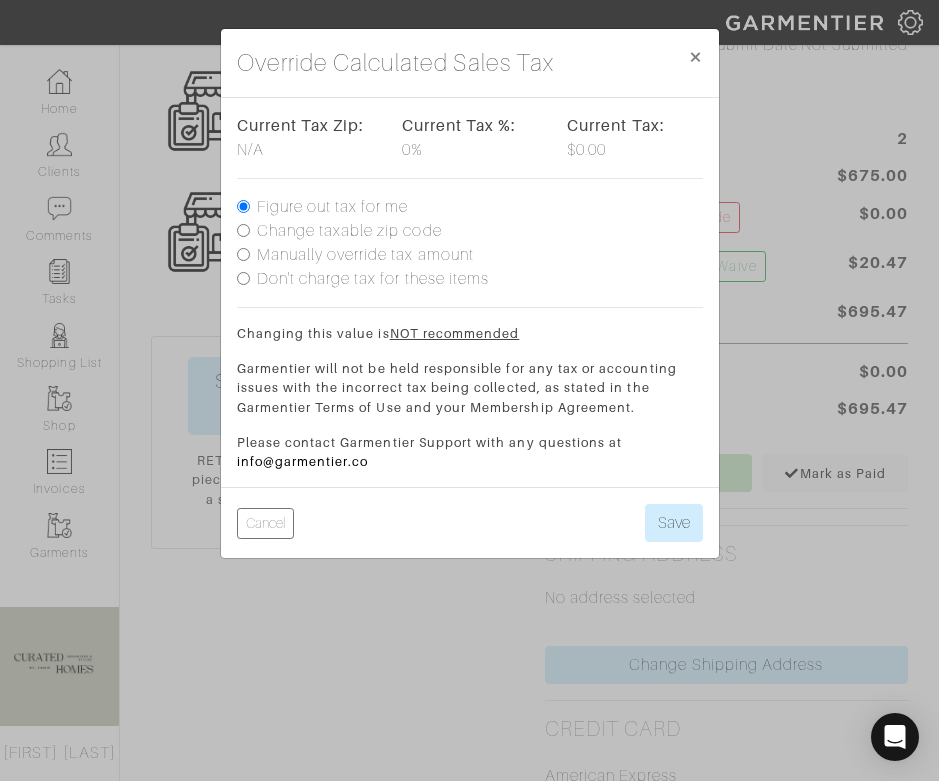 click on "Manually override tax amount" at bounding box center [333, 207] 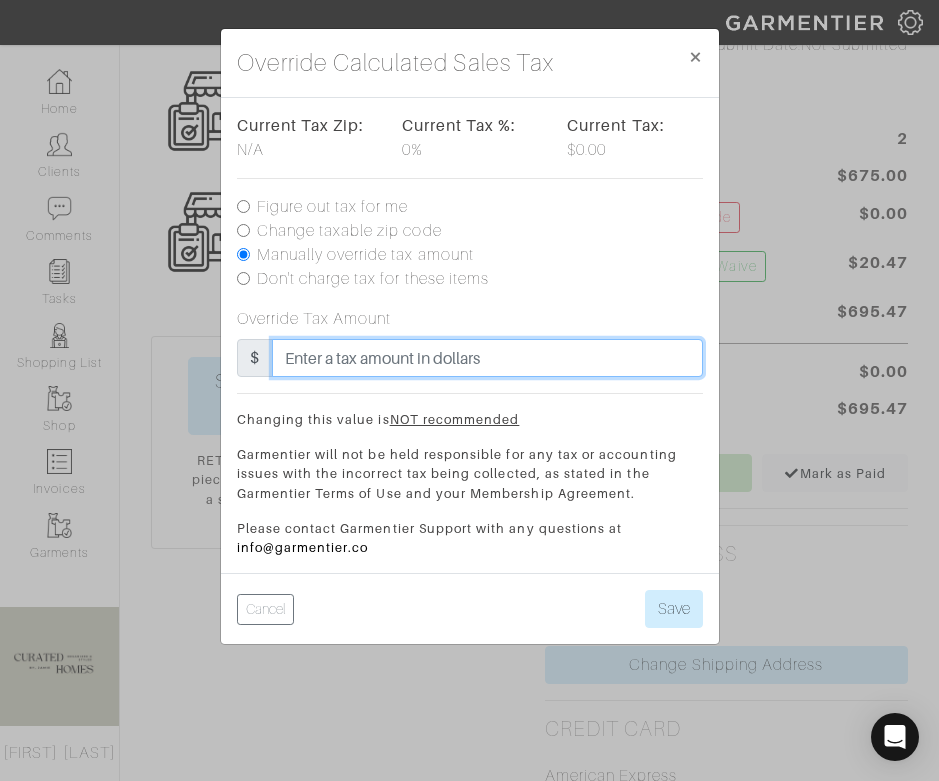 click at bounding box center (487, 358) 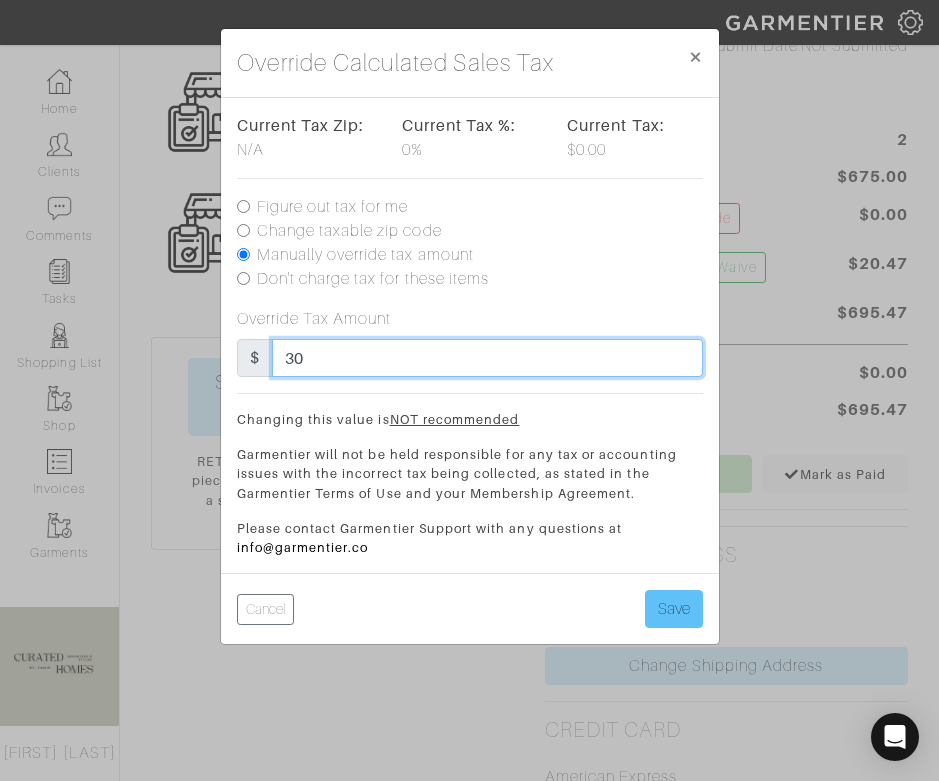 type on "30" 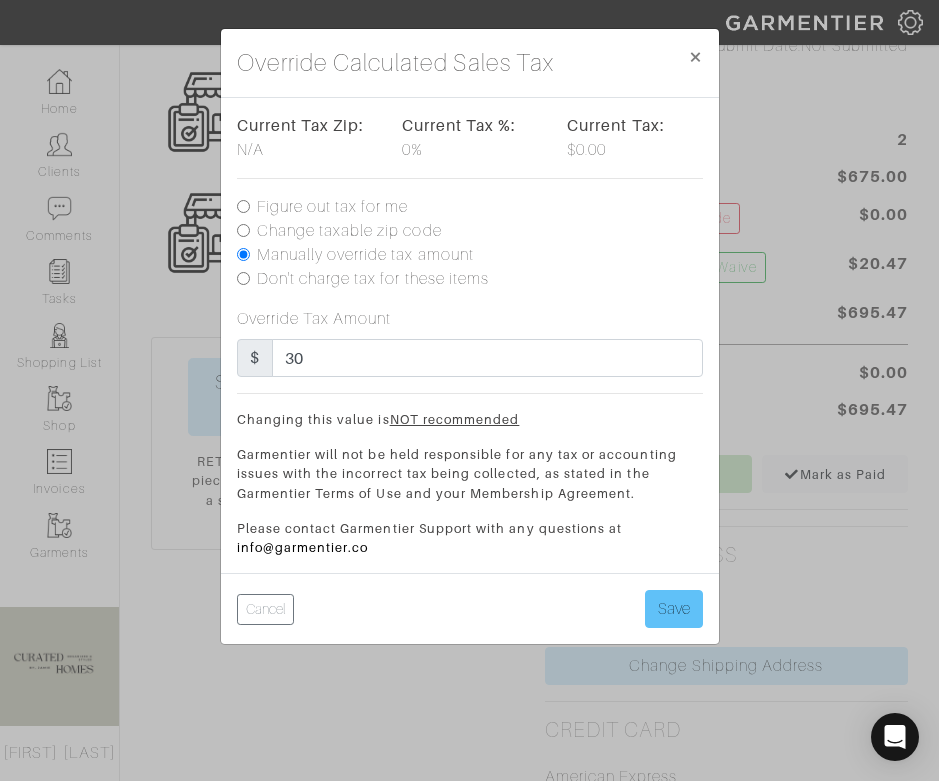 click on "Save" at bounding box center (674, 609) 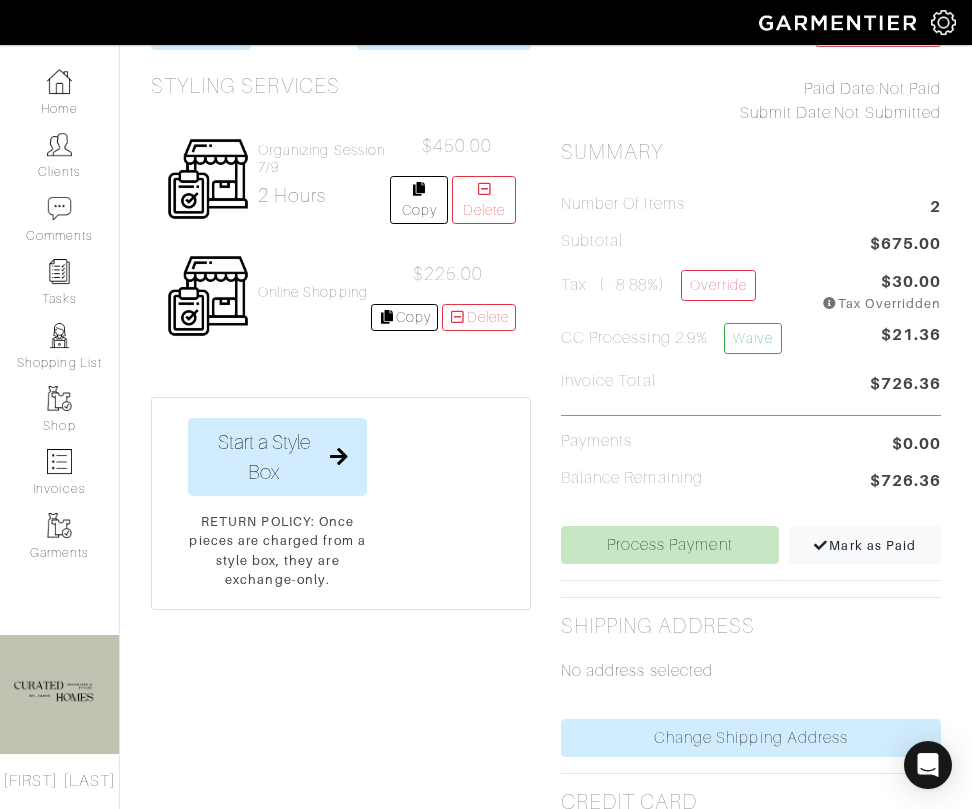 scroll, scrollTop: 441, scrollLeft: 0, axis: vertical 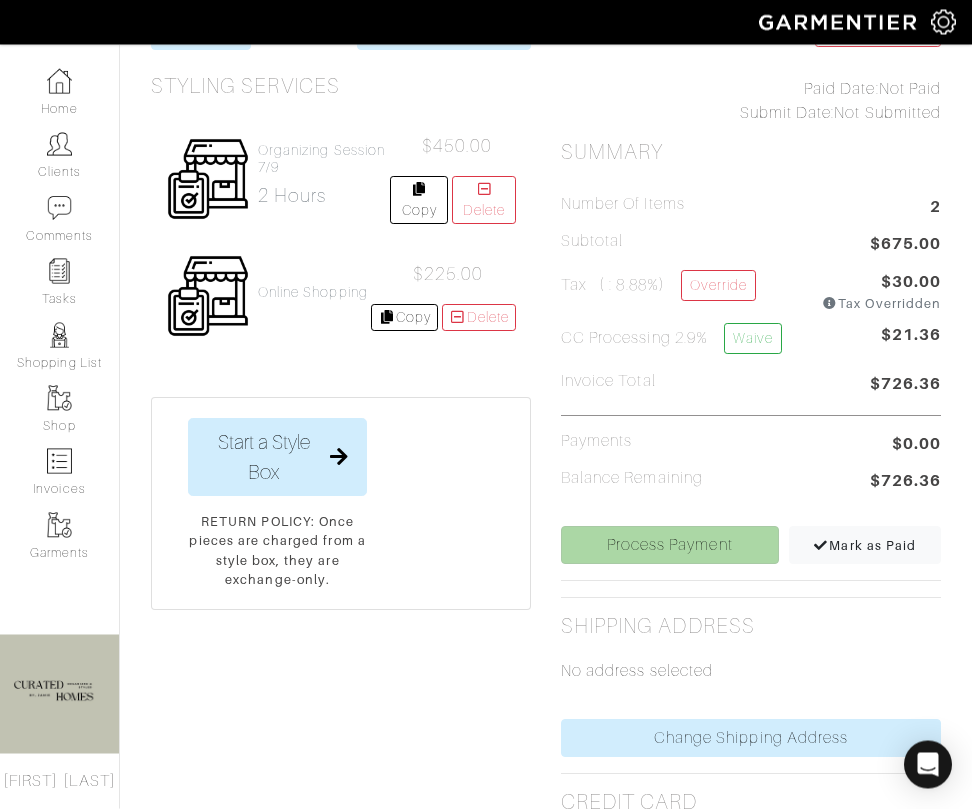 click on "Process Payment" at bounding box center [670, 546] 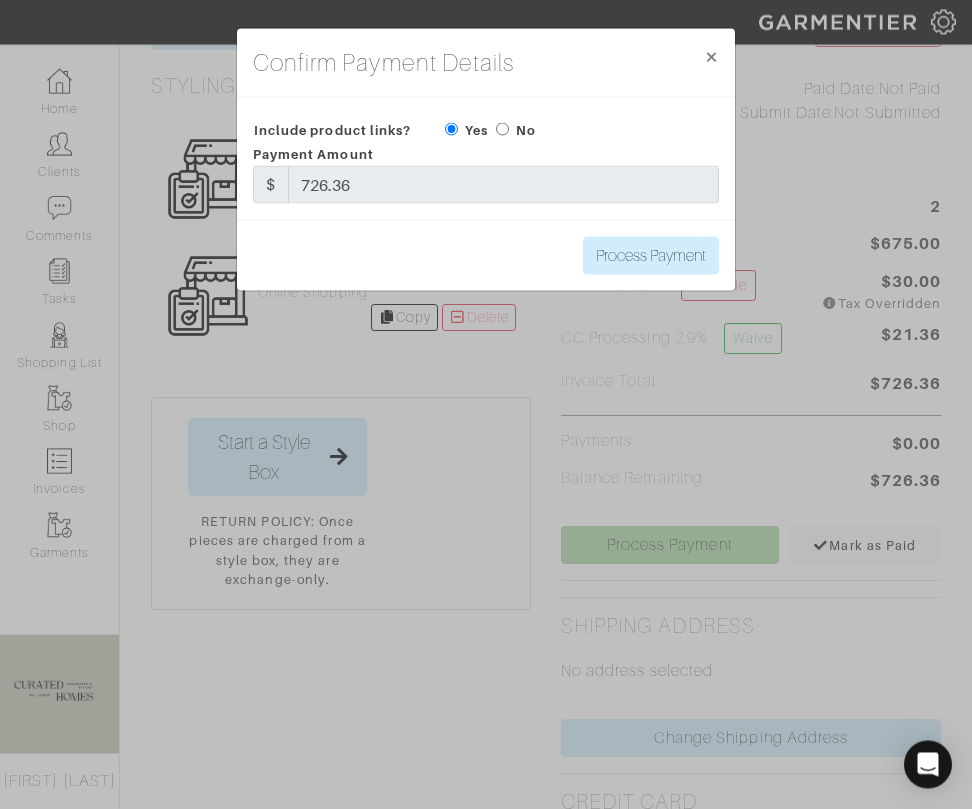 scroll, scrollTop: 442, scrollLeft: 0, axis: vertical 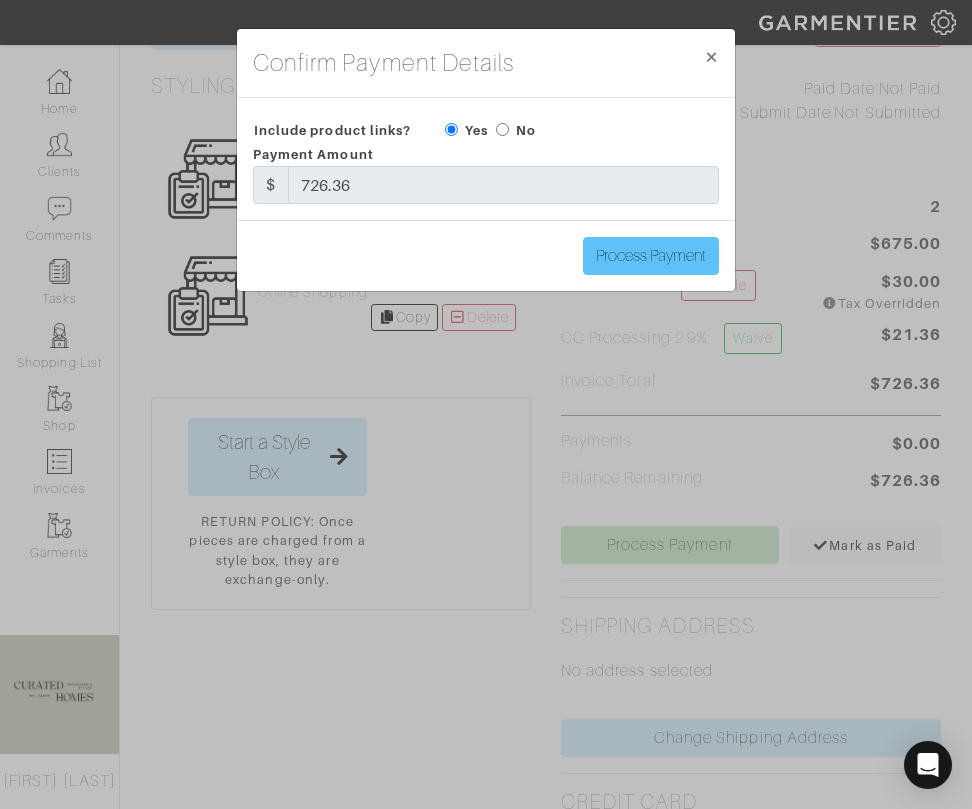 click on "Process Payment" at bounding box center (651, 256) 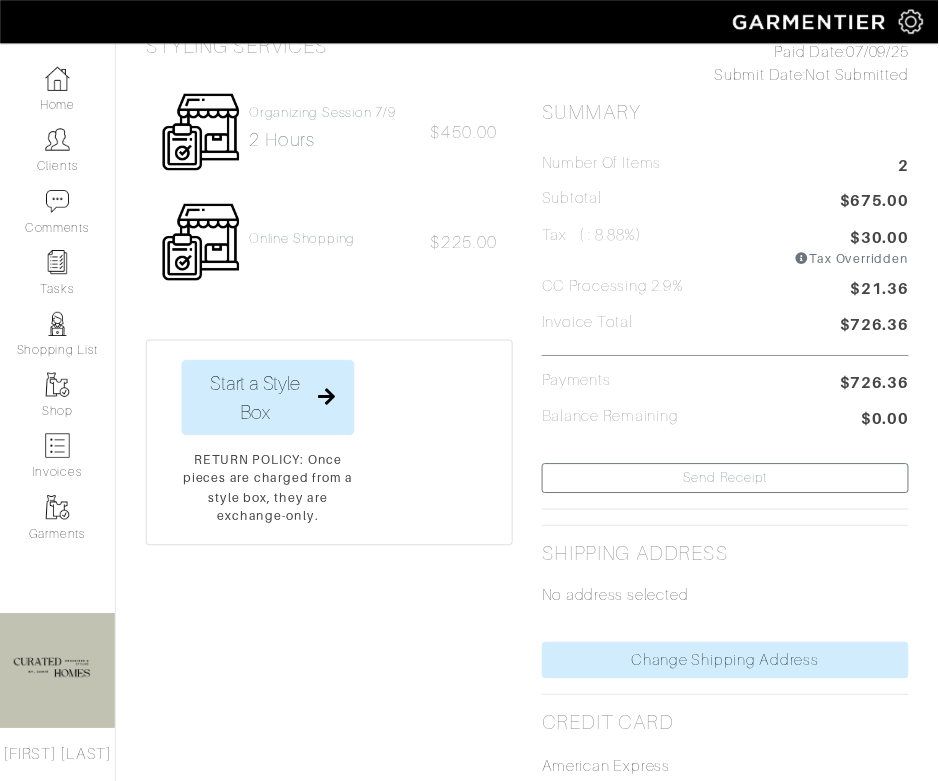scroll, scrollTop: 0, scrollLeft: 0, axis: both 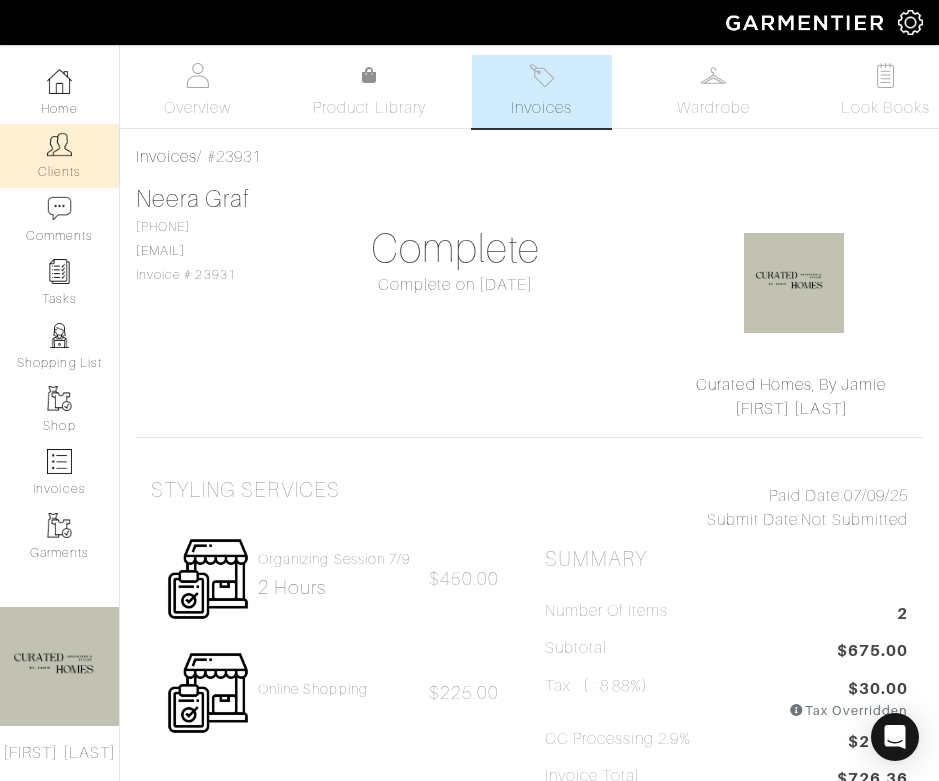 click on "Clients" at bounding box center (59, 155) 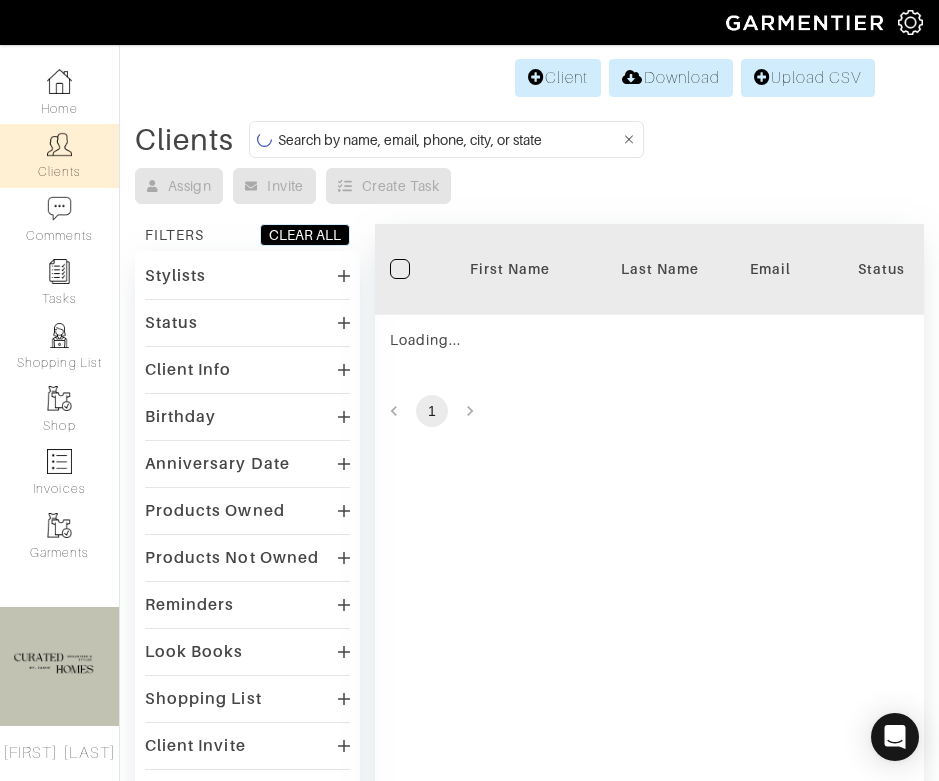 click at bounding box center [449, 139] 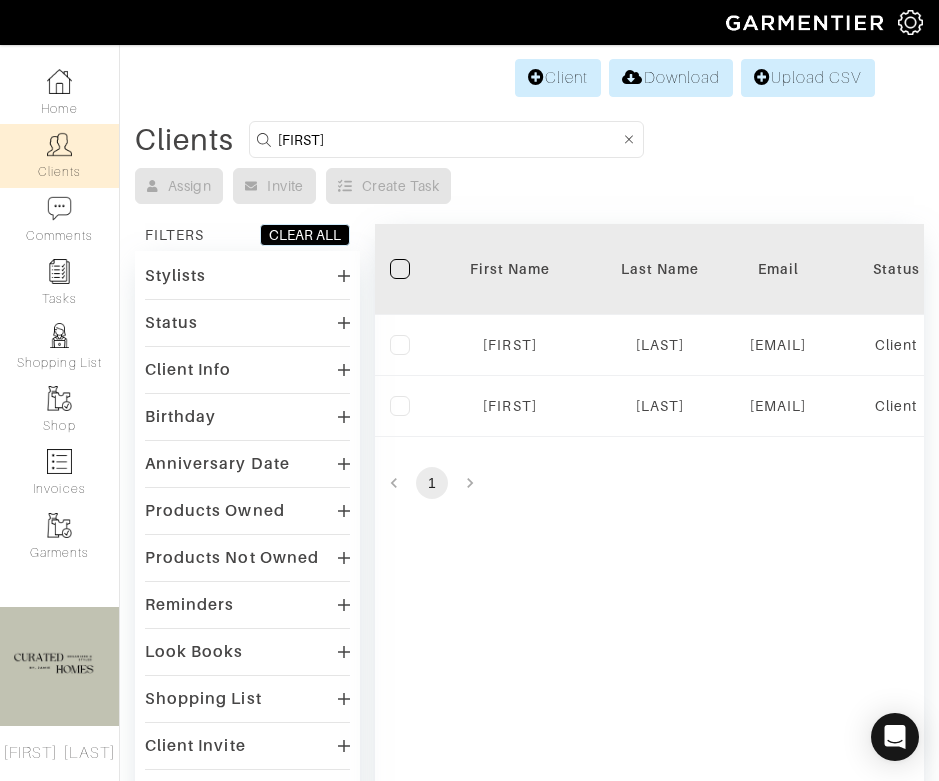 click on "Samantha" at bounding box center (449, 139) 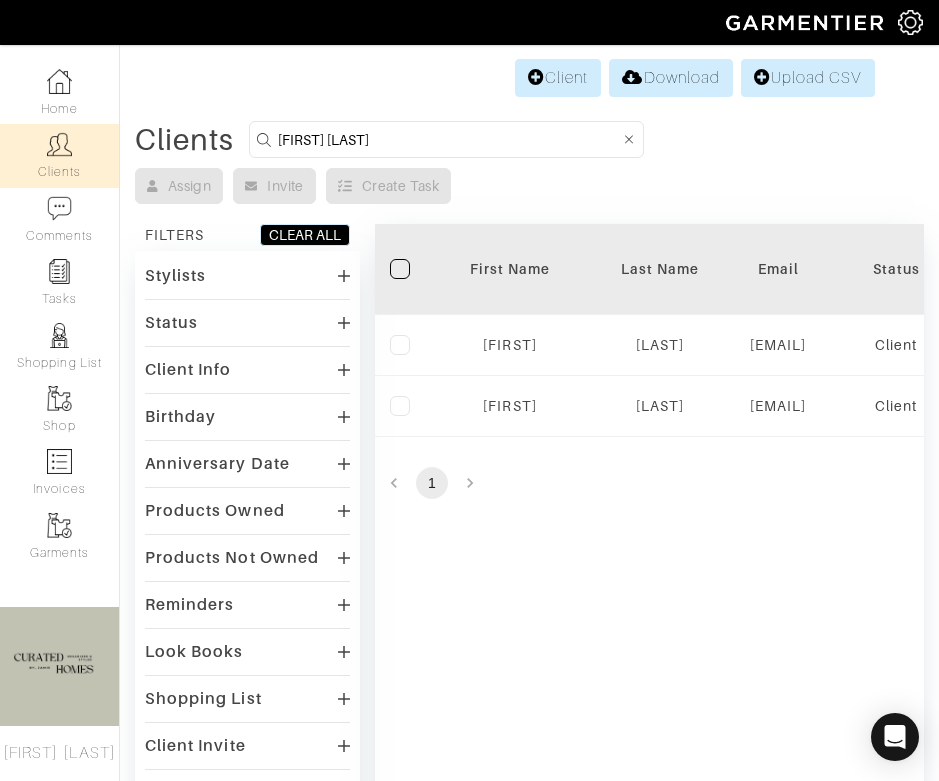 type on "Sammy drunker" 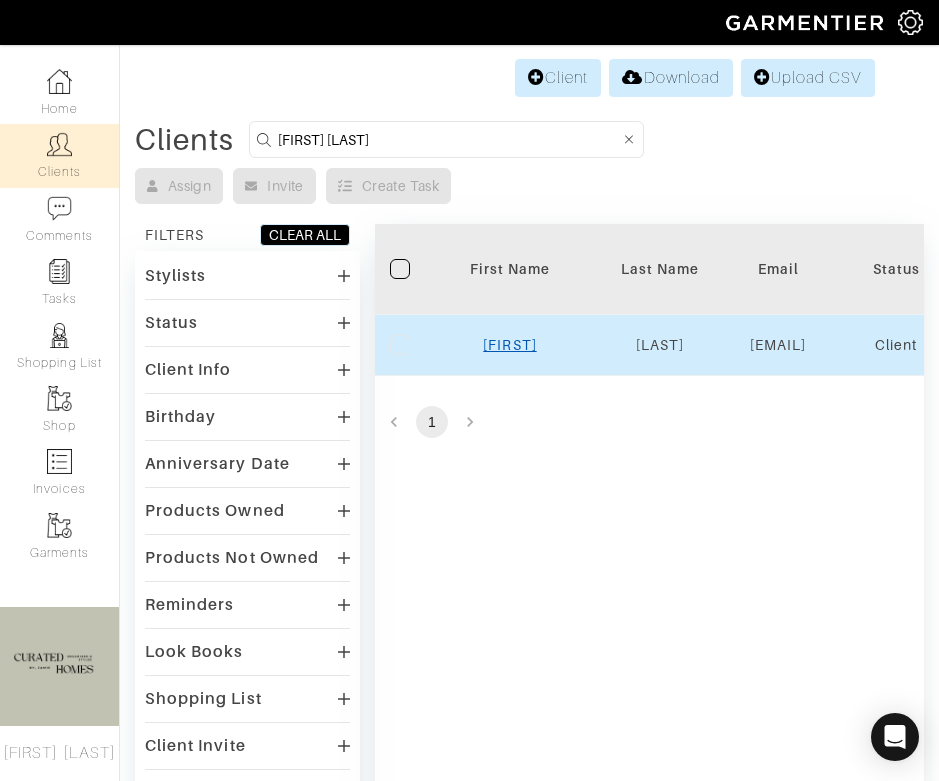 click on "Sammy" at bounding box center [509, 345] 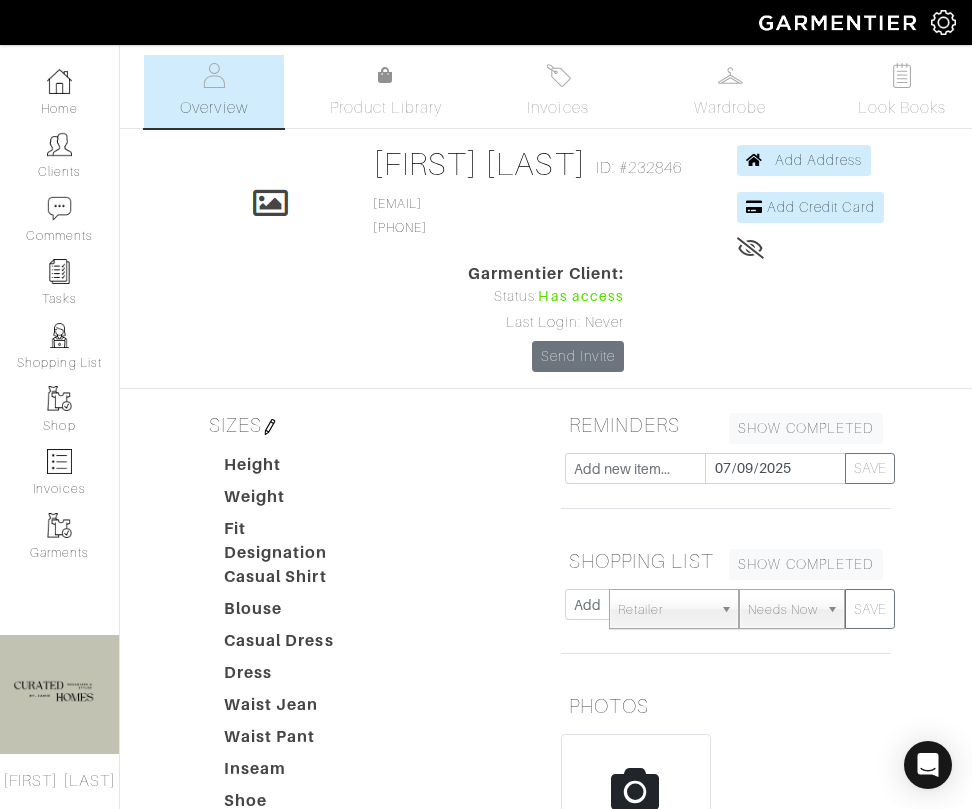 scroll, scrollTop: 4, scrollLeft: 0, axis: vertical 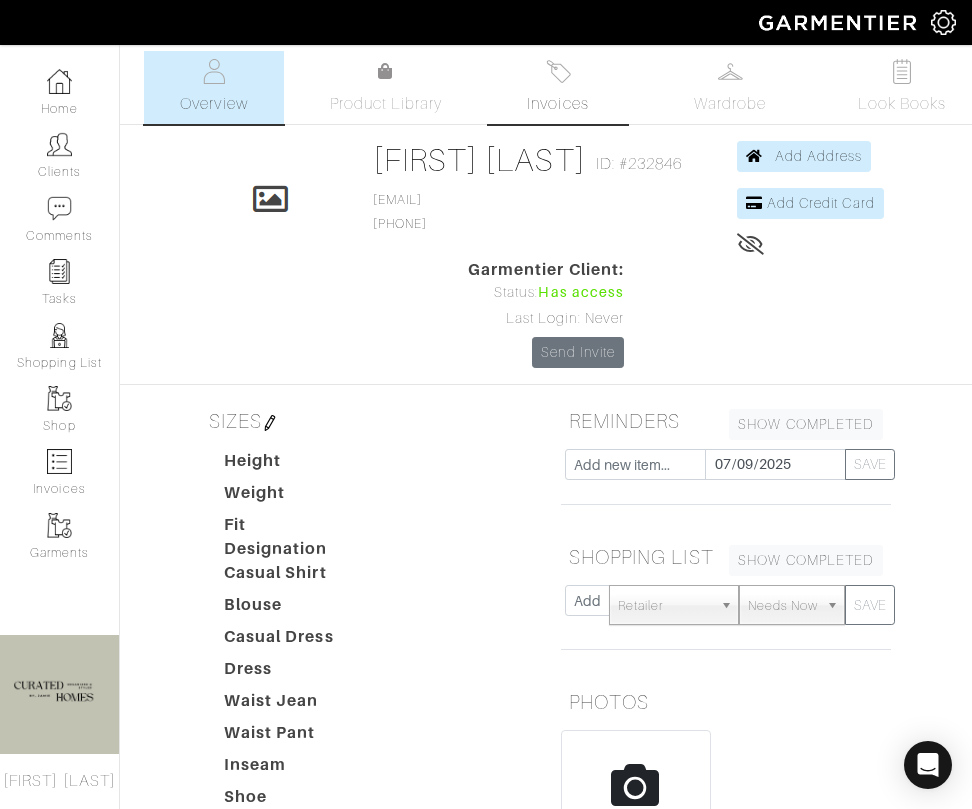 click on "Invoices" at bounding box center (557, 104) 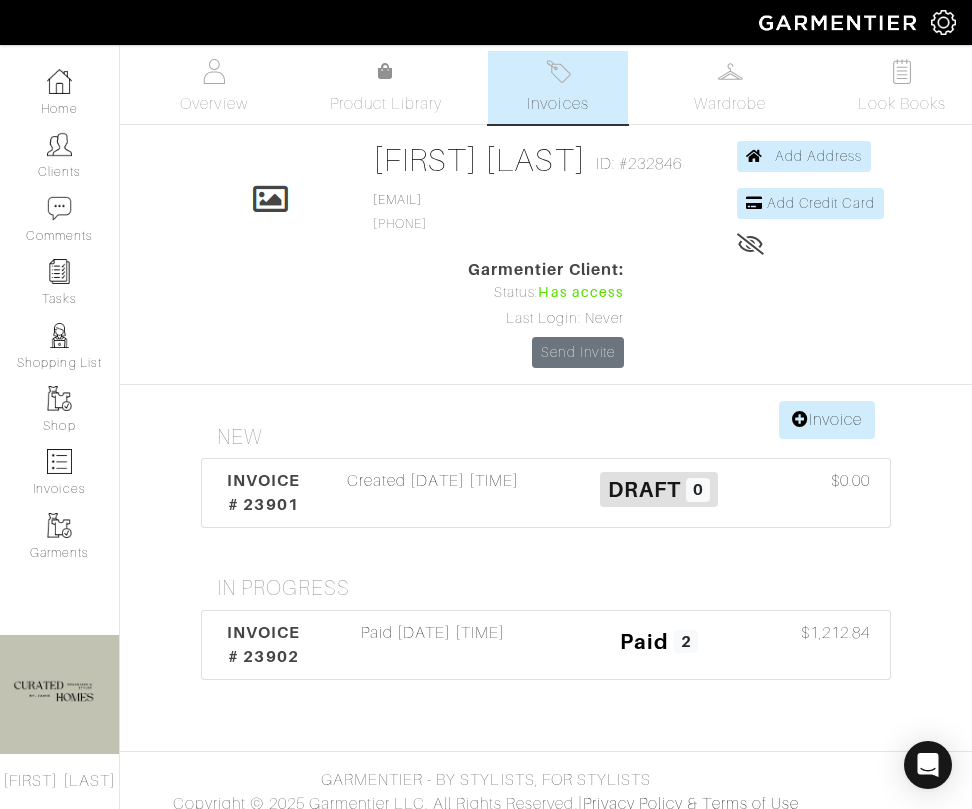 scroll, scrollTop: 0, scrollLeft: 0, axis: both 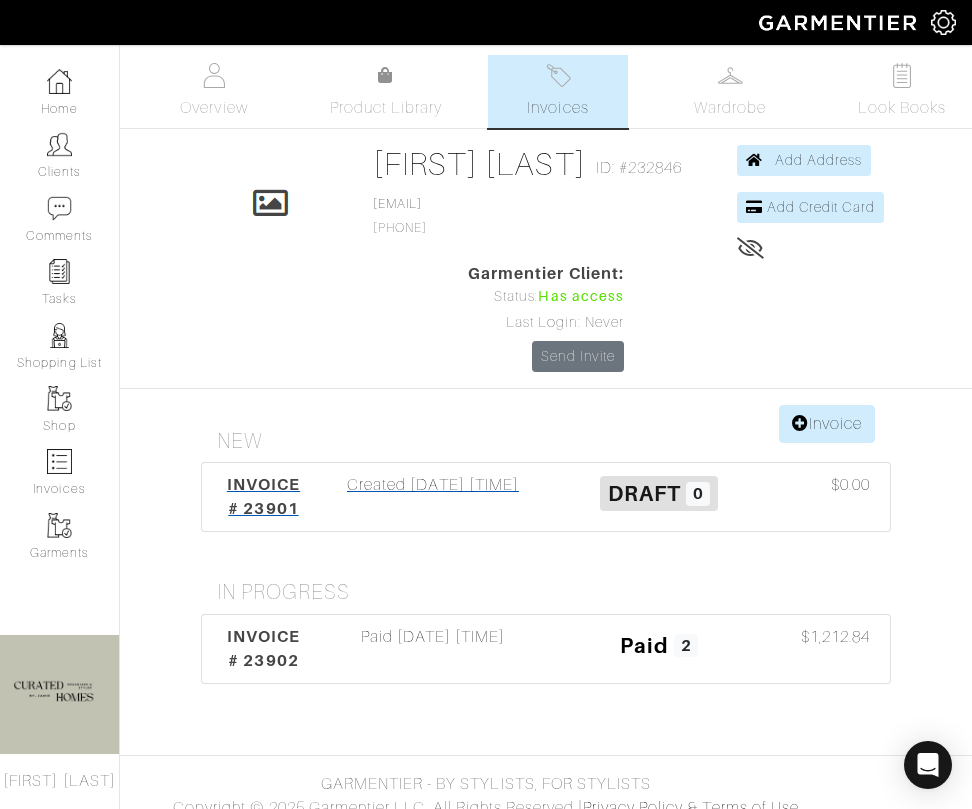click on "INVOICE # 23901" at bounding box center [263, 497] 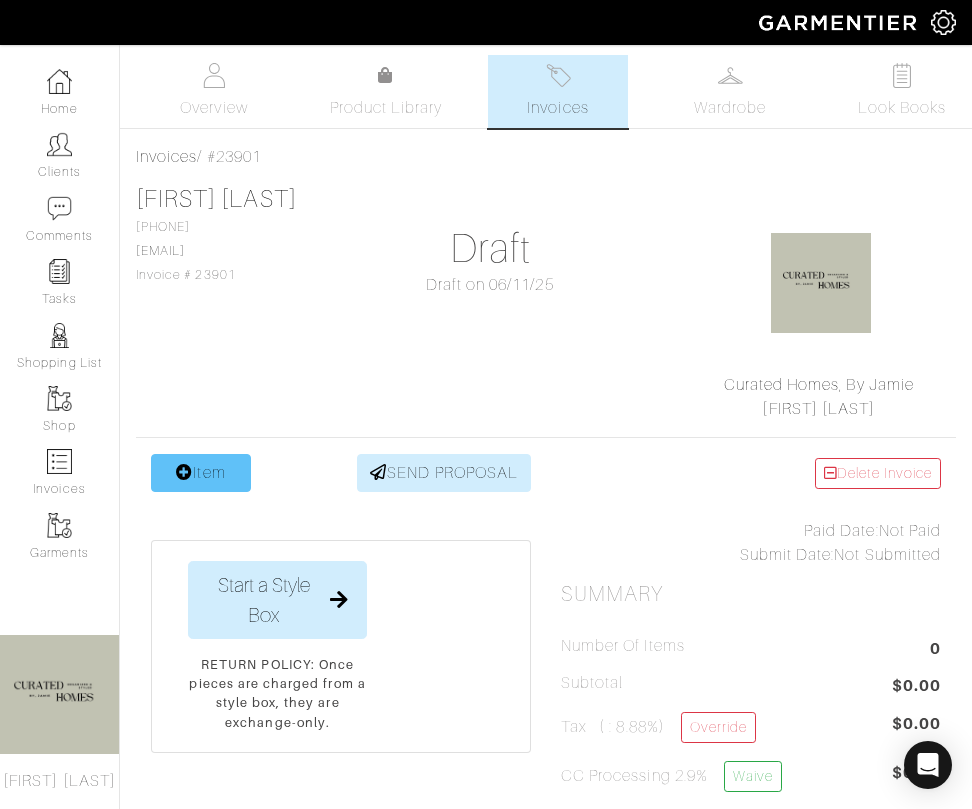 click on "Item" at bounding box center (201, 473) 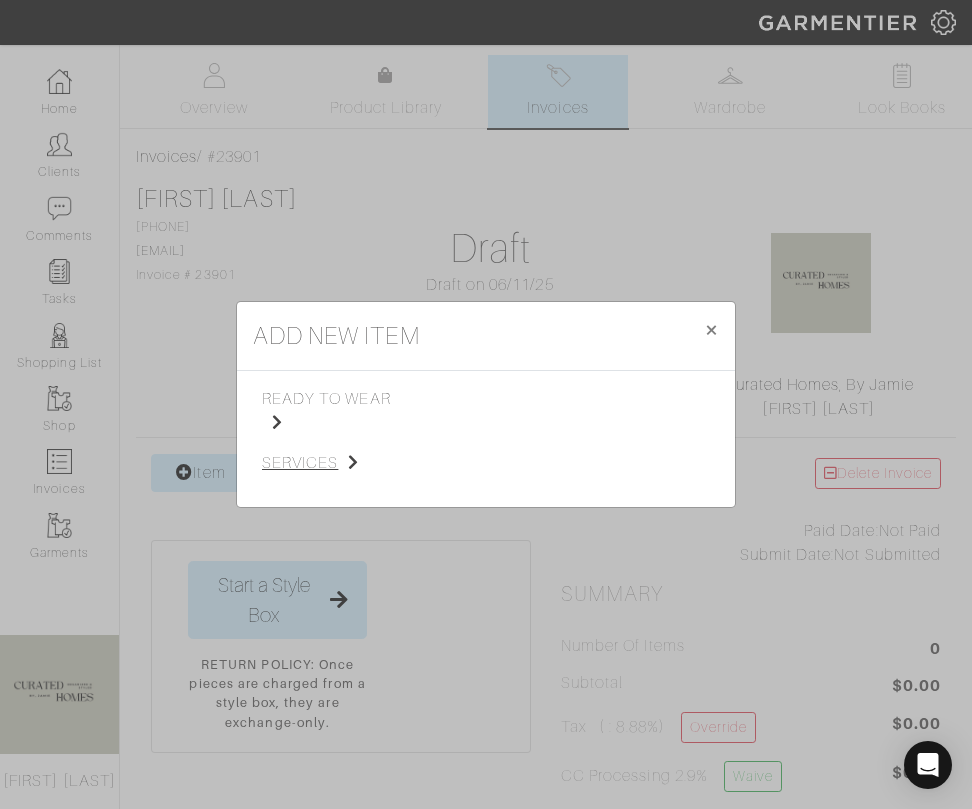 click at bounding box center (353, 462) 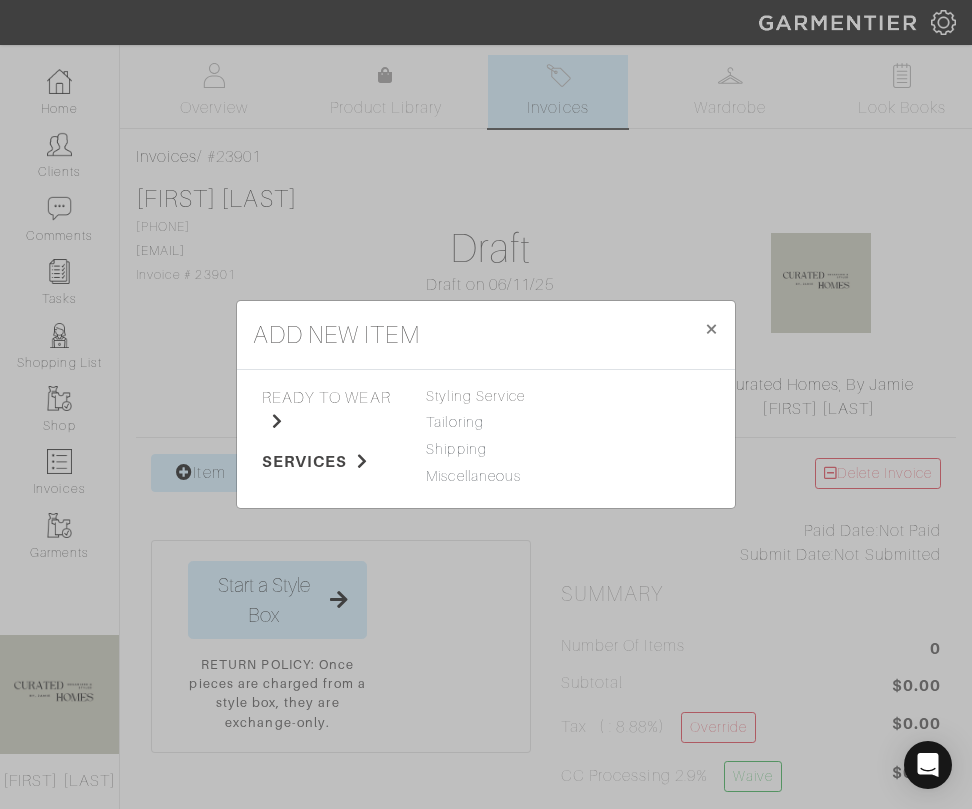 click on "Tailoring" at bounding box center [485, 423] 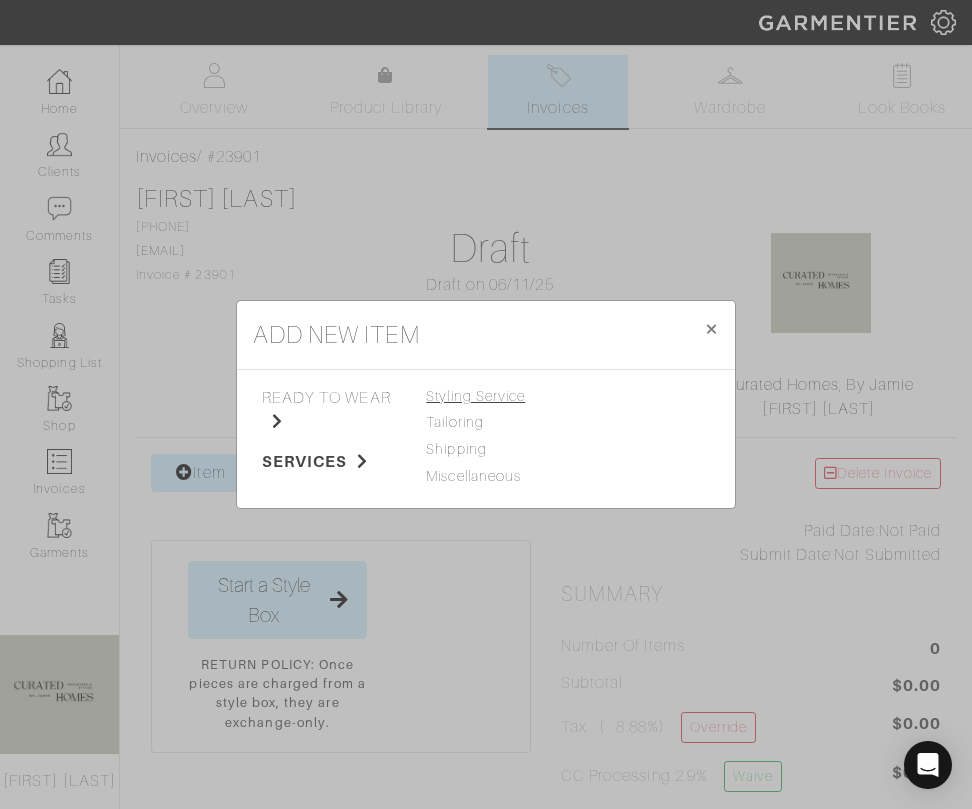 click on "Styling Service" at bounding box center [475, 396] 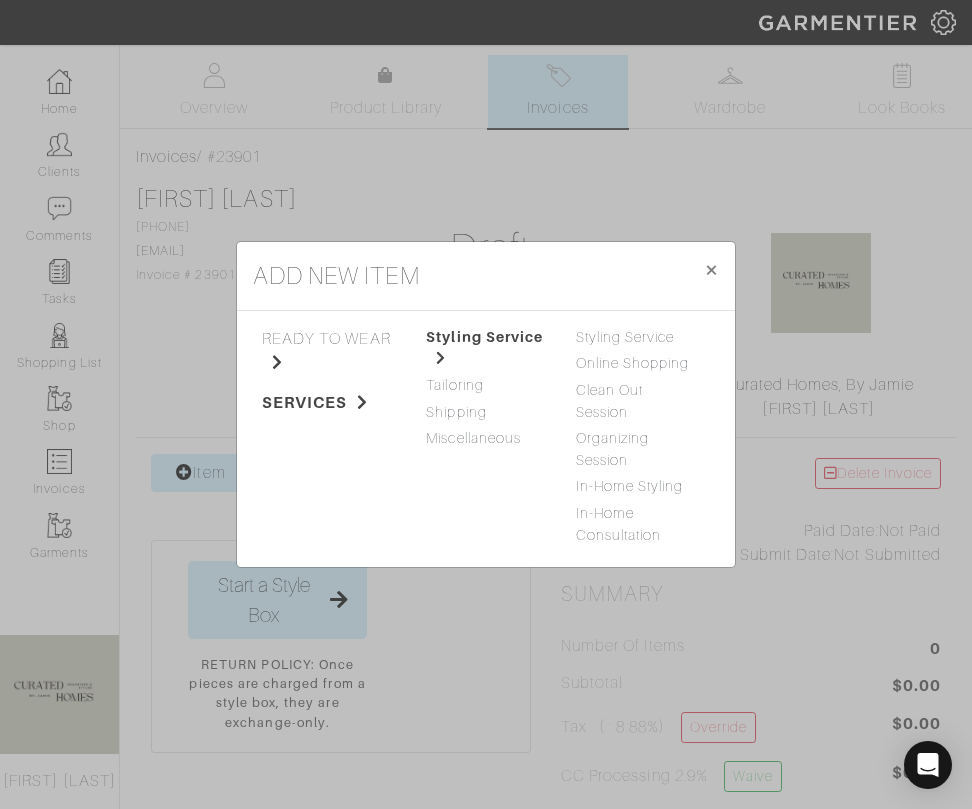 click on "Organizing Session" at bounding box center [635, 449] 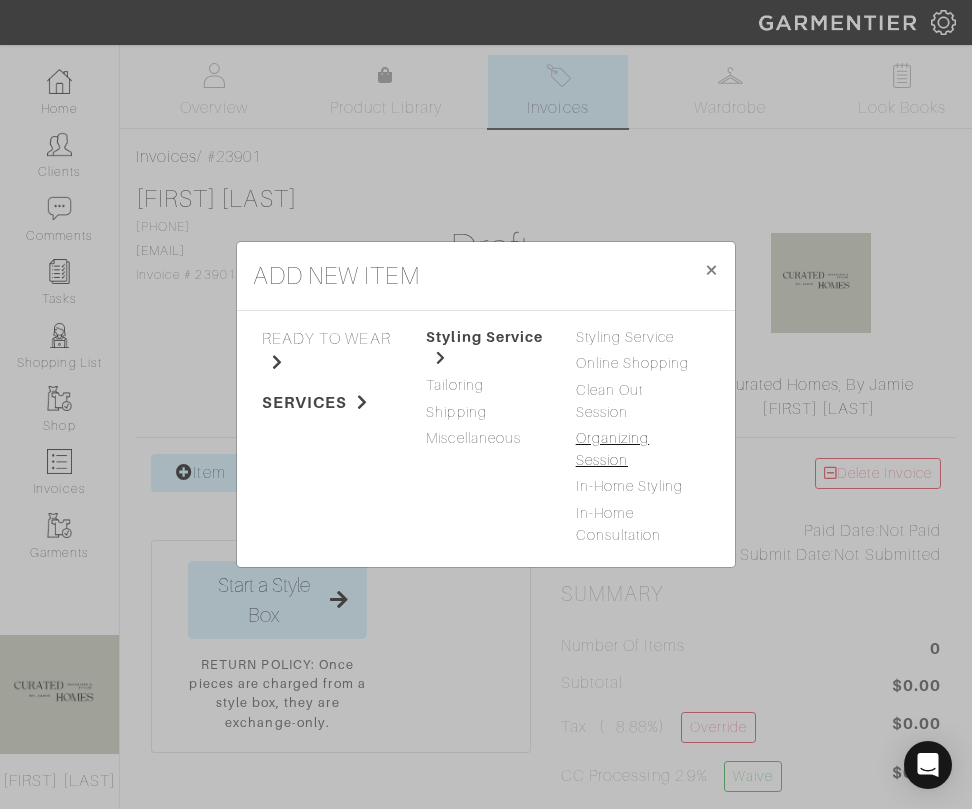 click on "Organizing Session" at bounding box center [613, 449] 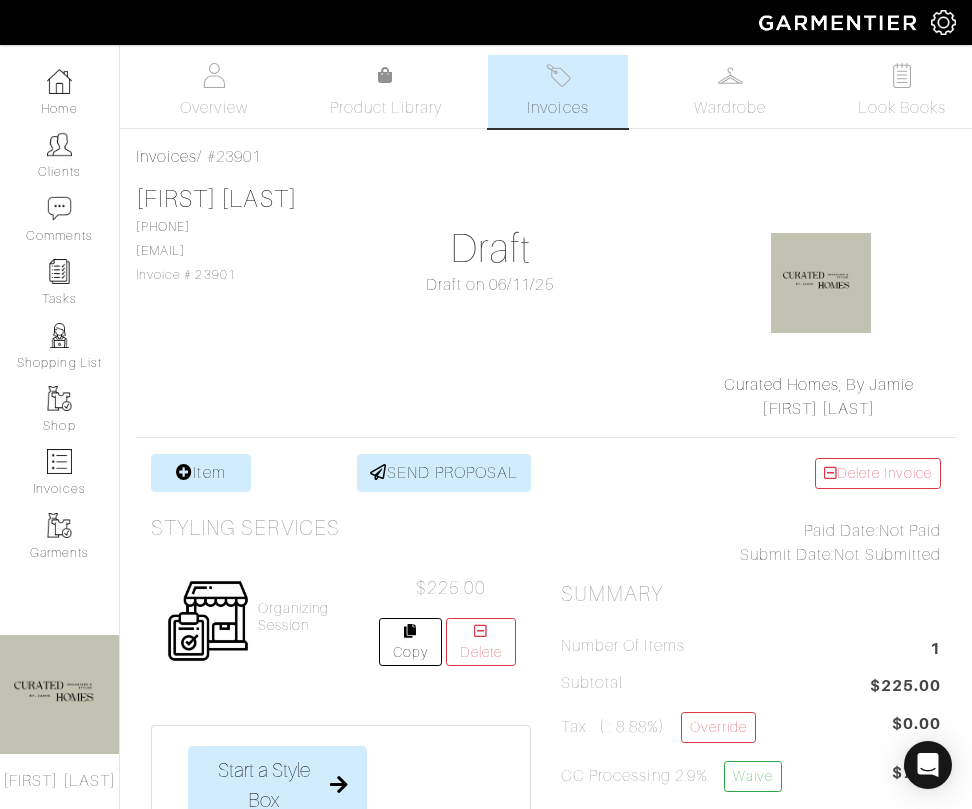scroll, scrollTop: 4, scrollLeft: 0, axis: vertical 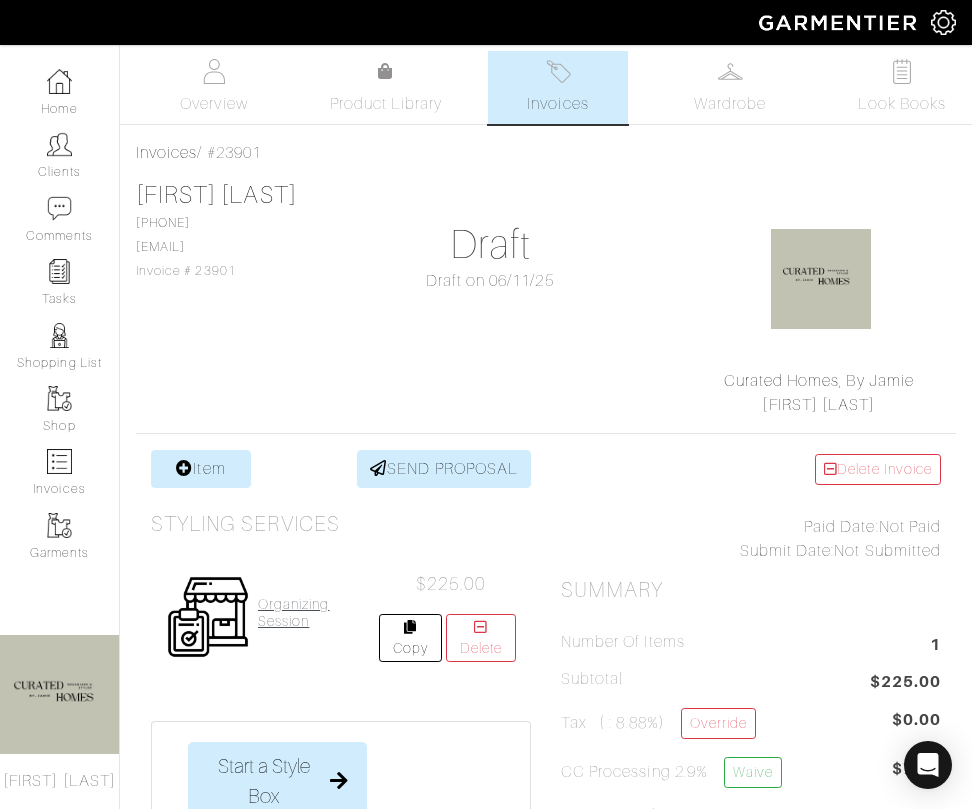 click on "Organizing Session" at bounding box center (318, 613) 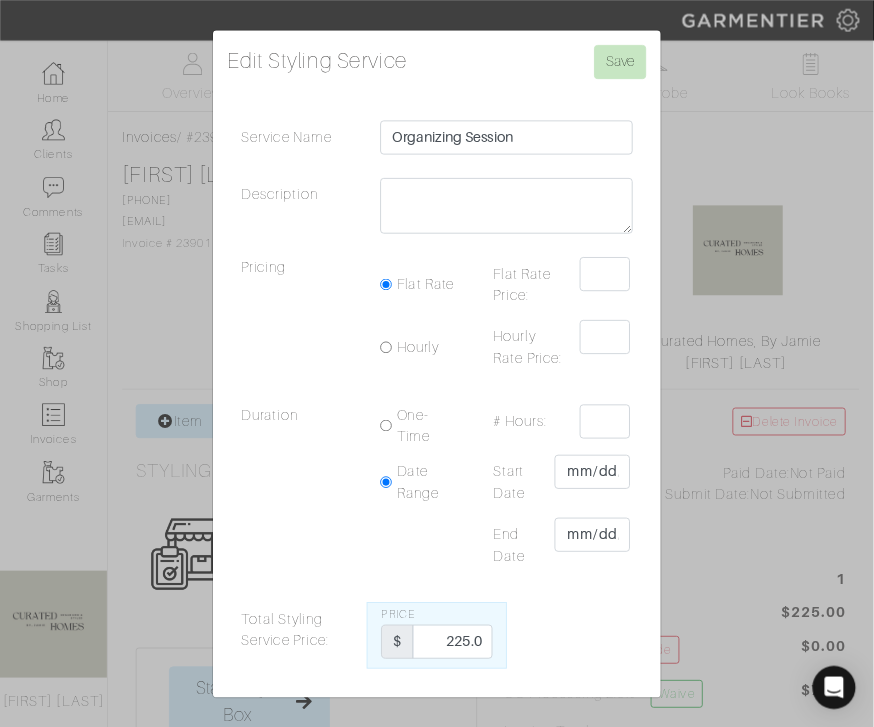scroll, scrollTop: 0, scrollLeft: 0, axis: both 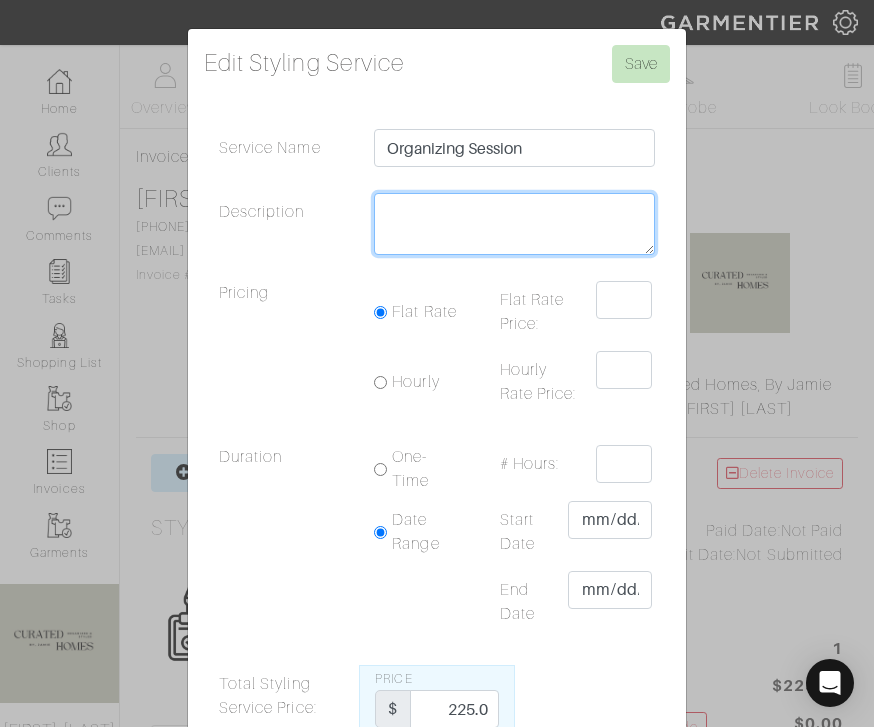 click on "Description" at bounding box center (514, 224) 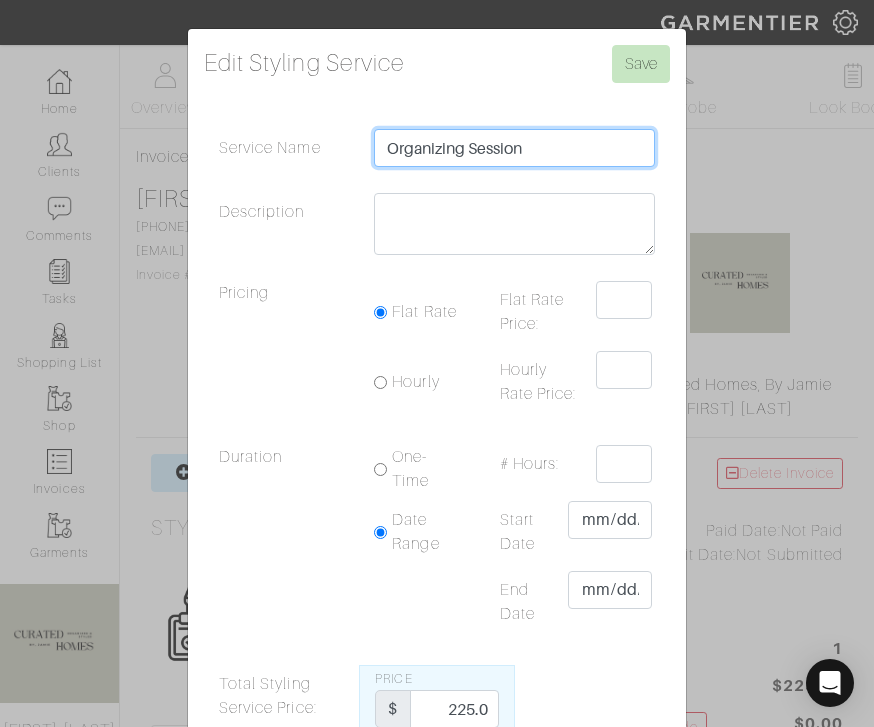 click on "Organizing Session" at bounding box center [514, 148] 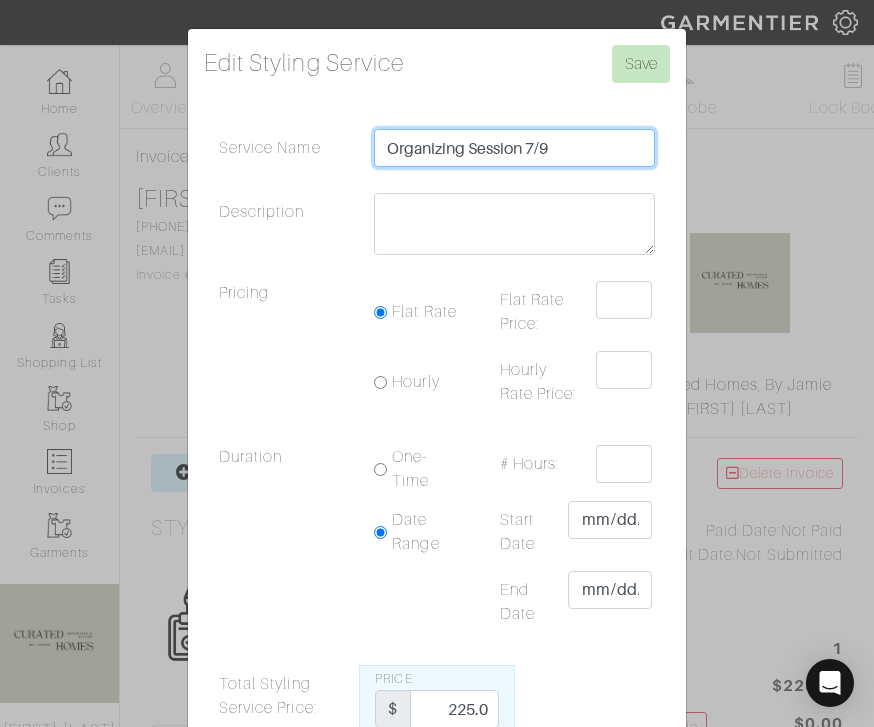 type on "Organizing Session 7/9" 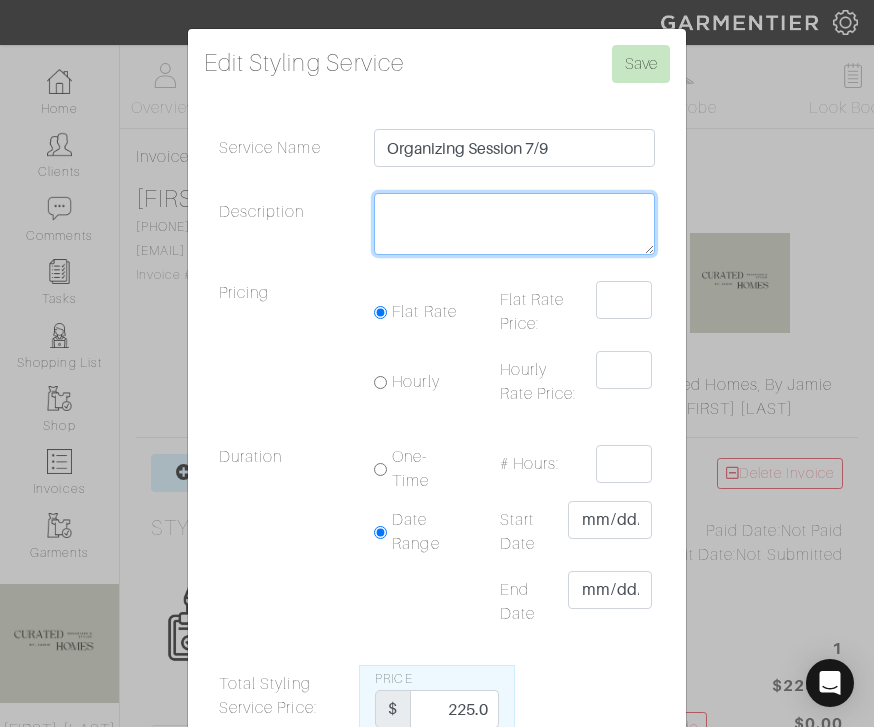 click on "Description" at bounding box center [514, 224] 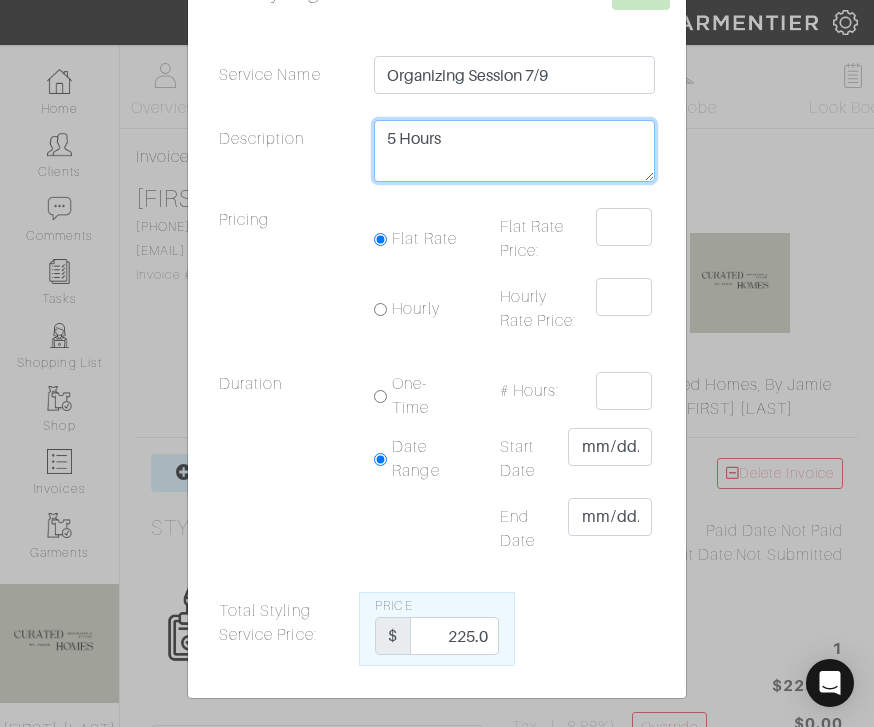 scroll, scrollTop: 73, scrollLeft: 0, axis: vertical 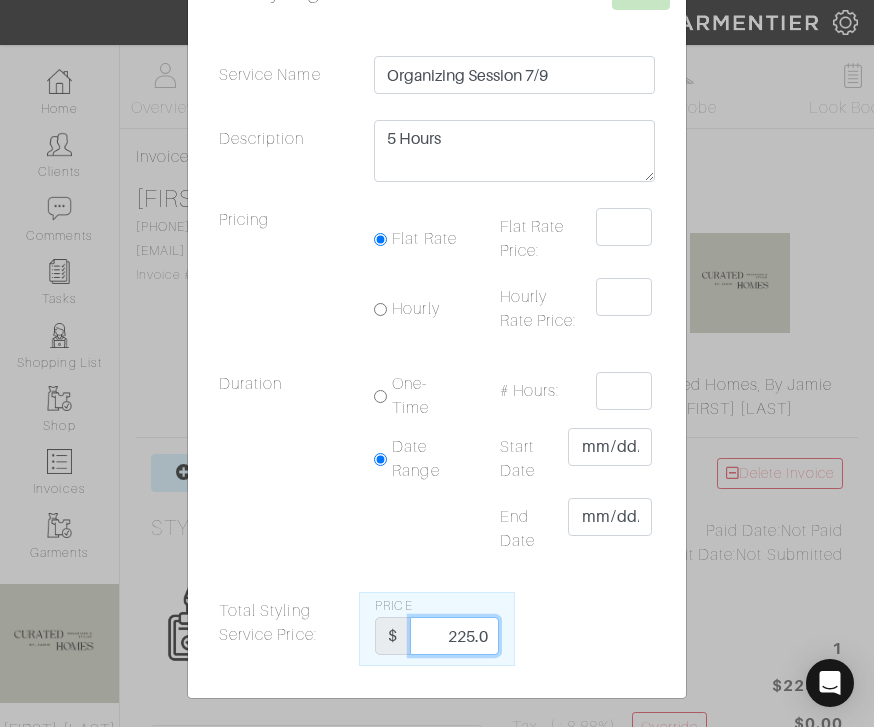 click on "225.0" at bounding box center (454, 636) 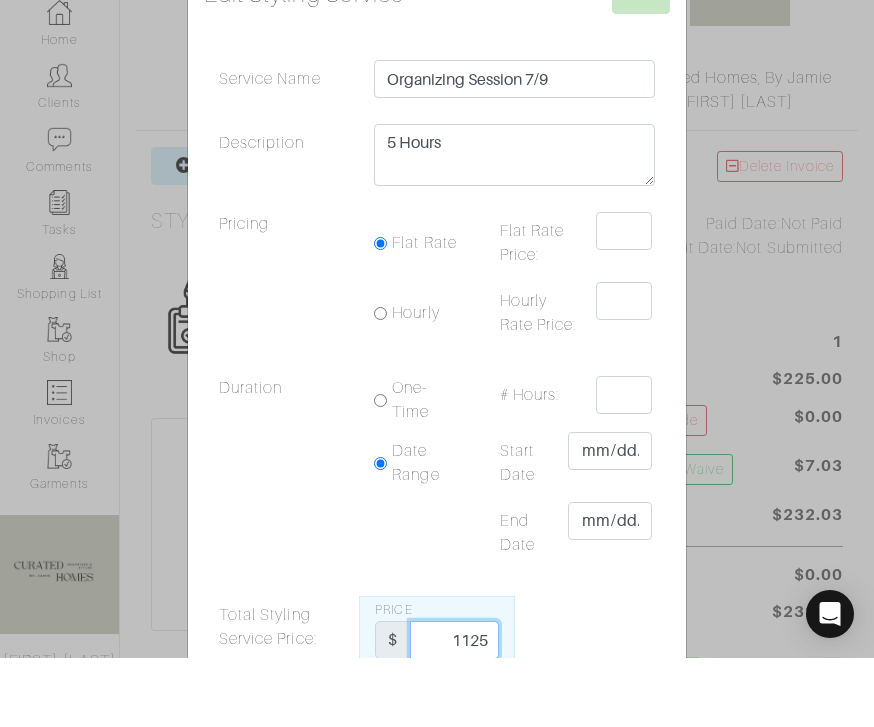 scroll, scrollTop: 0, scrollLeft: 0, axis: both 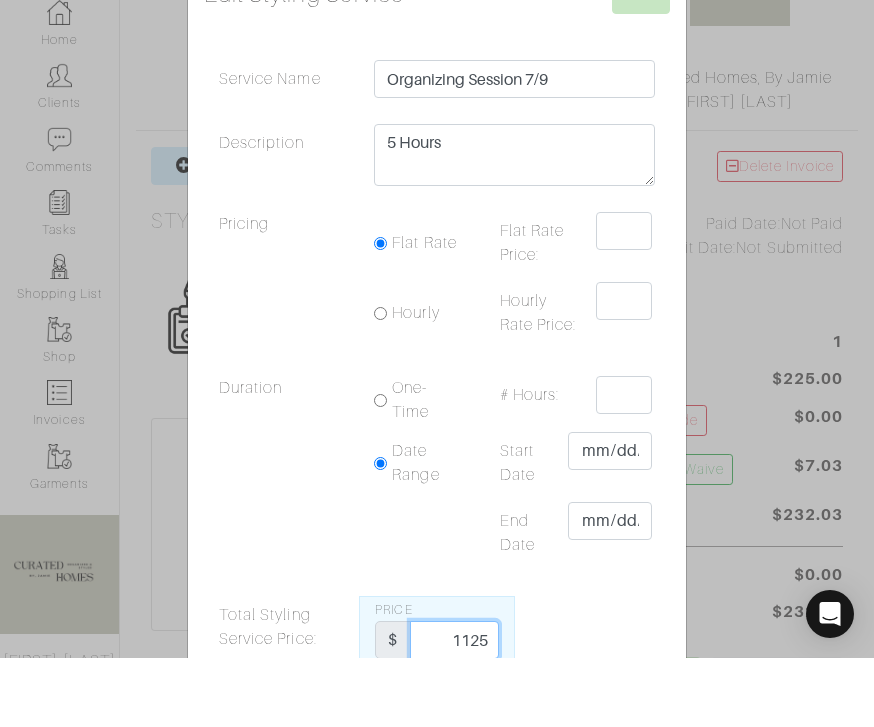 type on "1125" 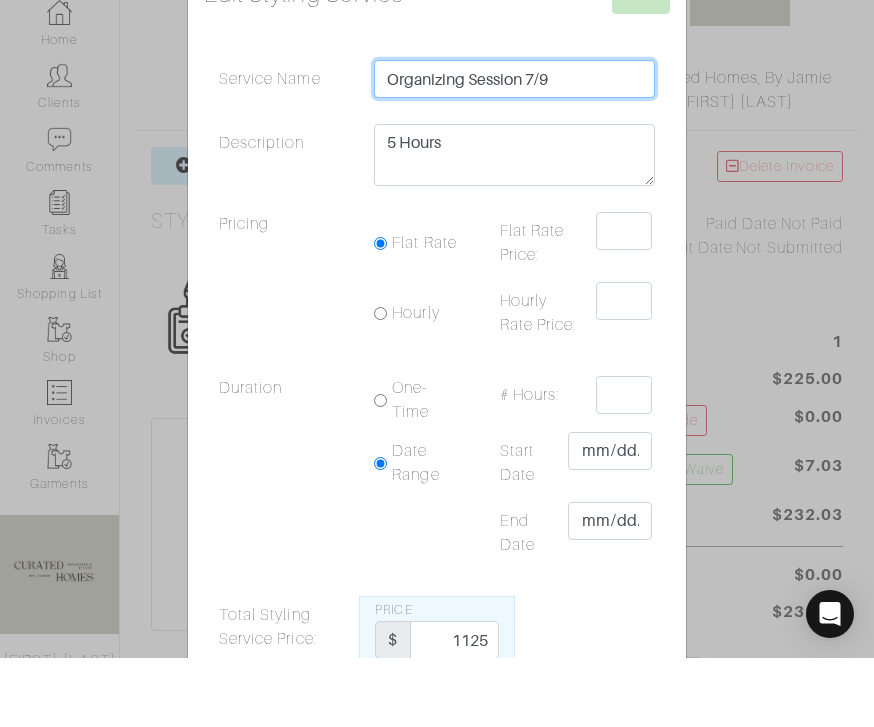 click on "Organizing Session 7/9" at bounding box center (514, 148) 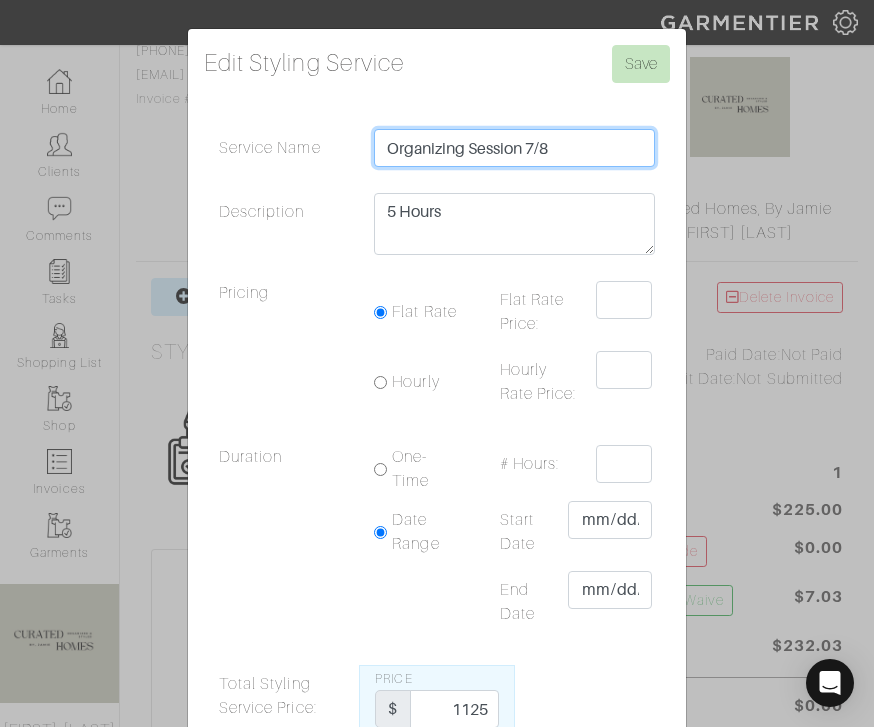 scroll, scrollTop: 175, scrollLeft: 0, axis: vertical 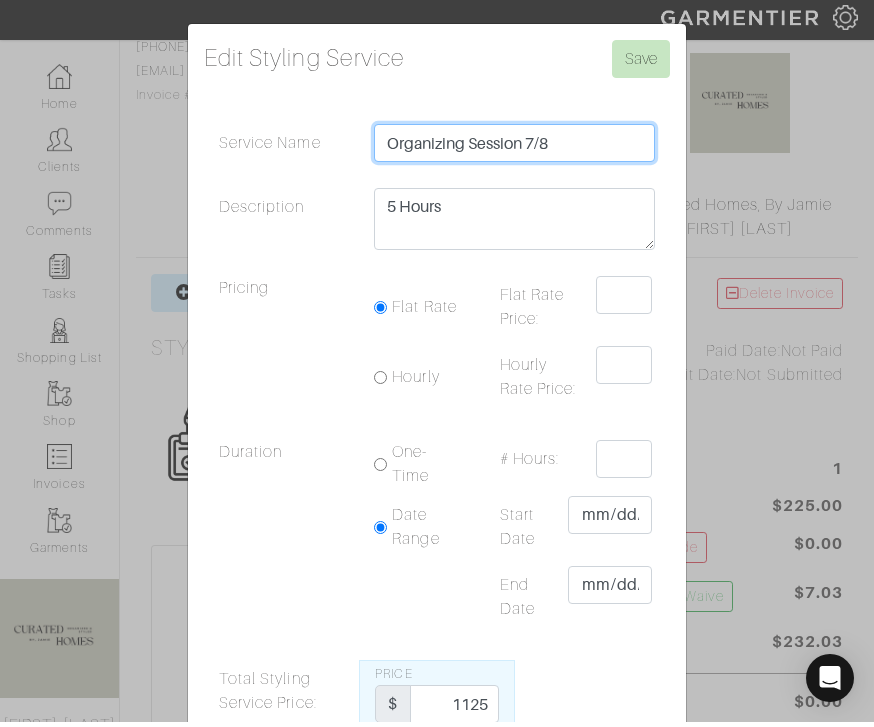 type on "Organizing Session 7/8" 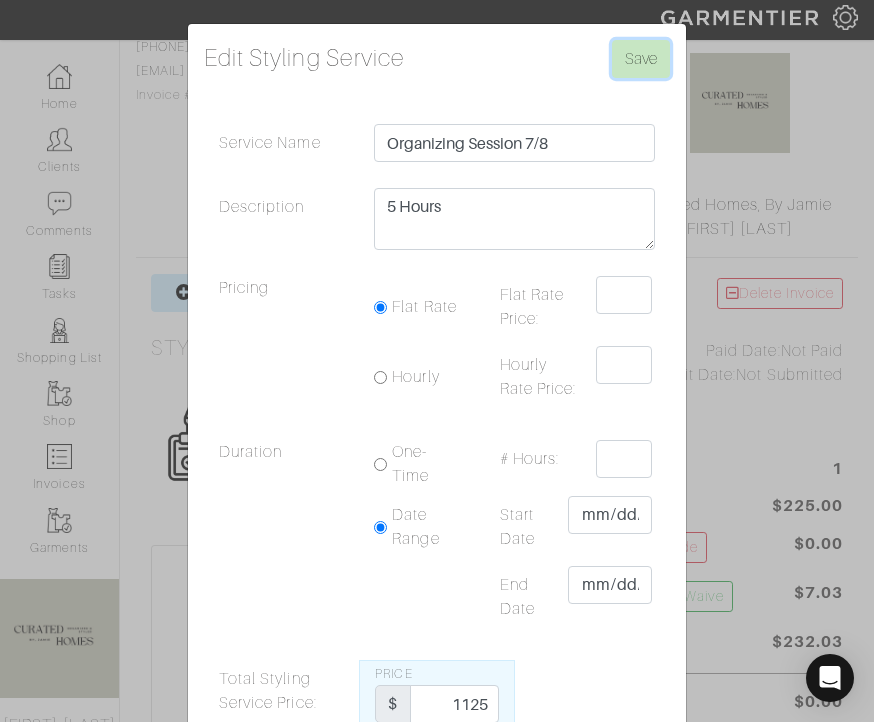 click on "Save" at bounding box center (641, 64) 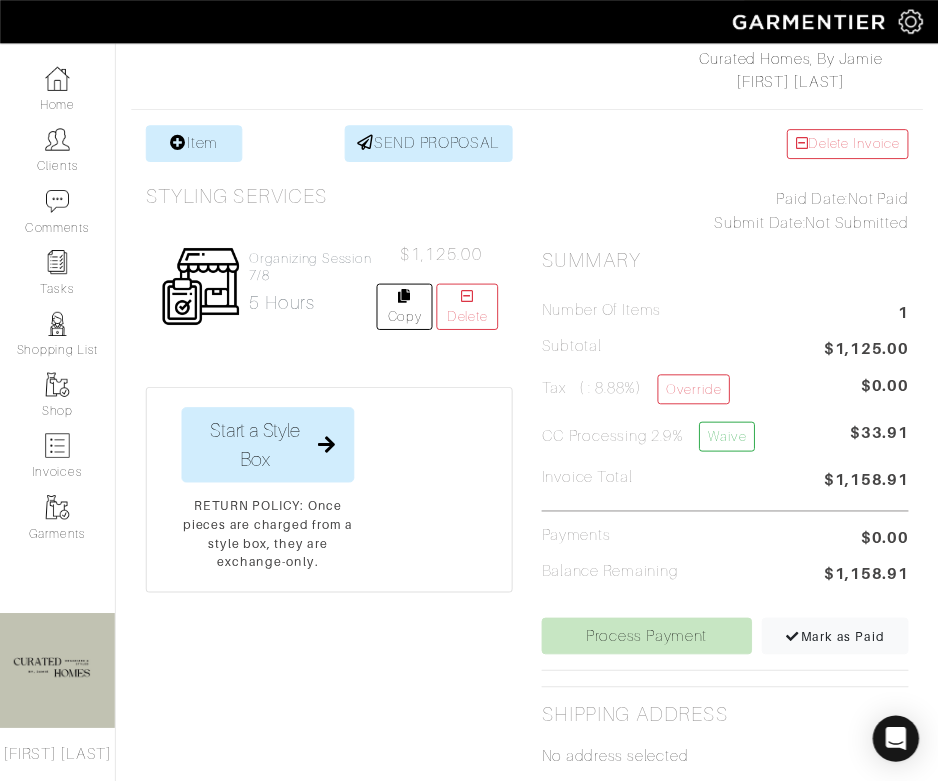 scroll, scrollTop: 367, scrollLeft: 0, axis: vertical 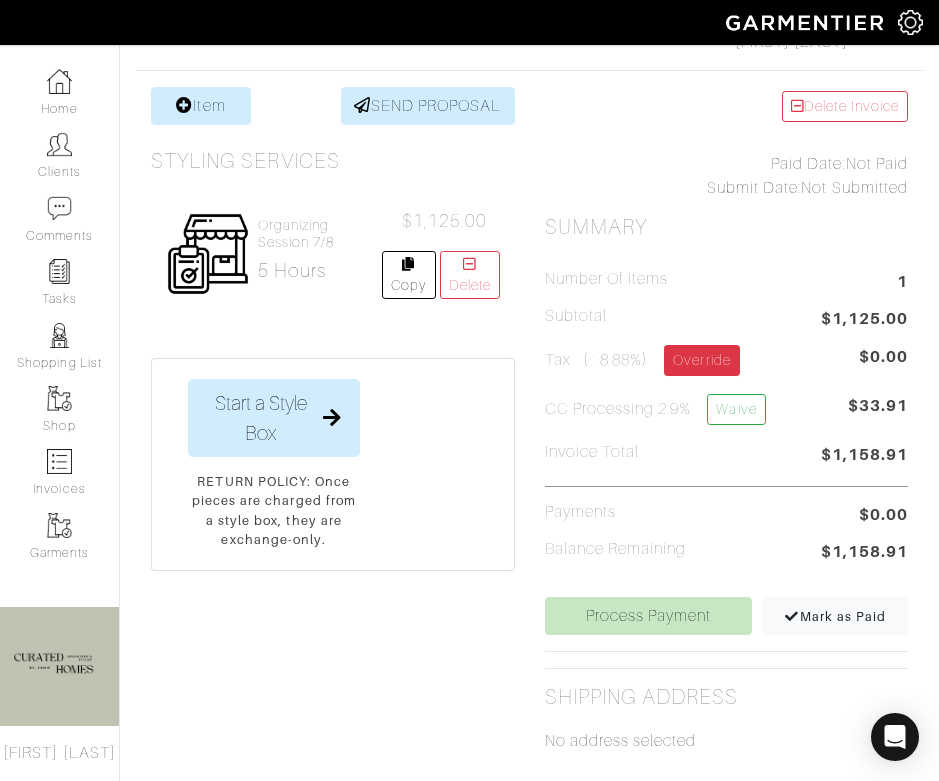 click on "Override" at bounding box center [701, 360] 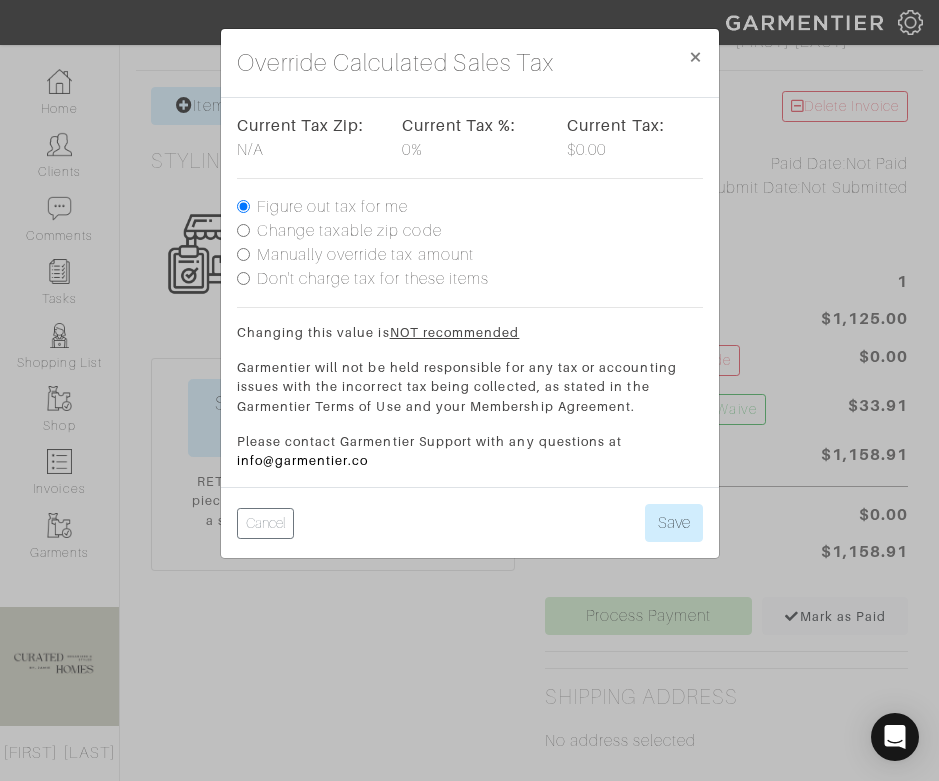 click on "Don't charge tax for these items" at bounding box center (333, 207) 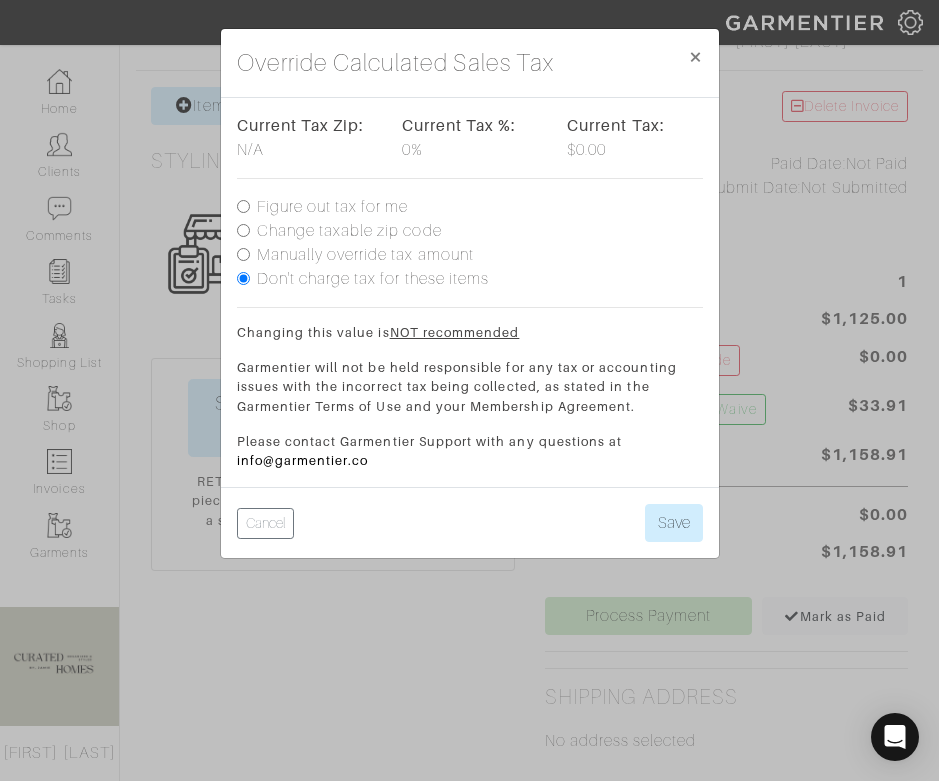 click on "Manually override tax amount" at bounding box center (333, 207) 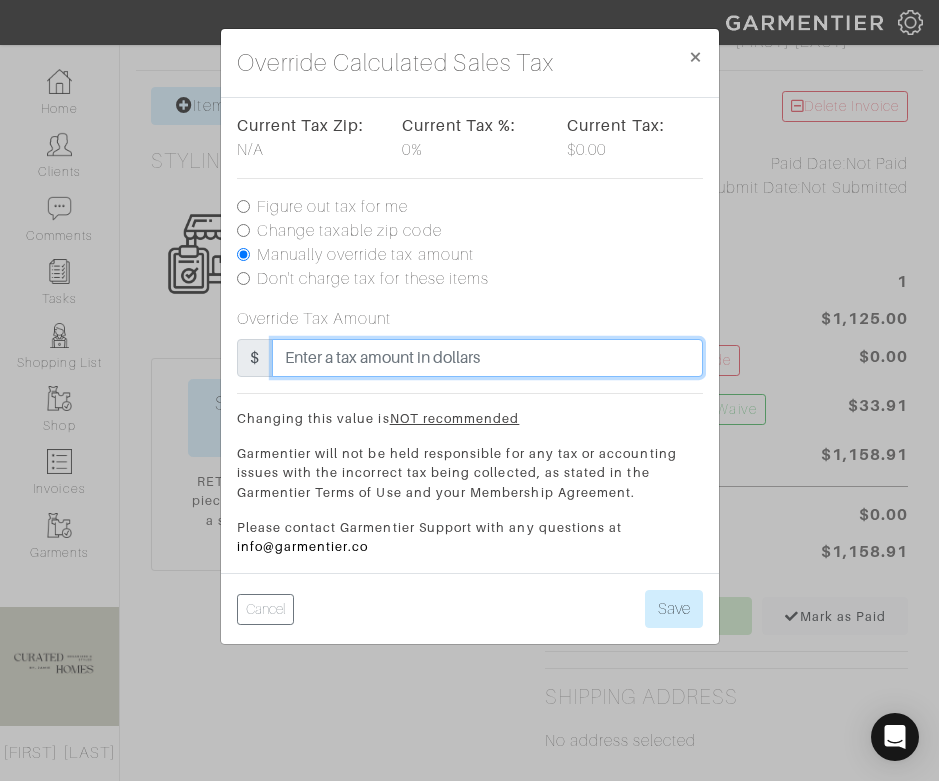 click at bounding box center [487, 358] 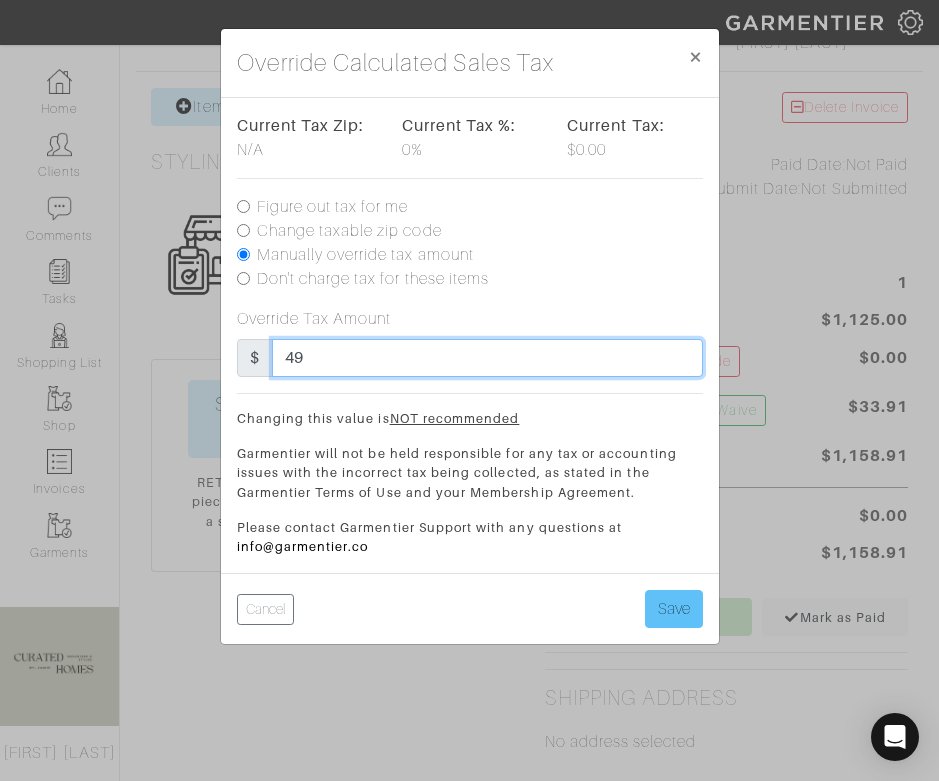 type on "49" 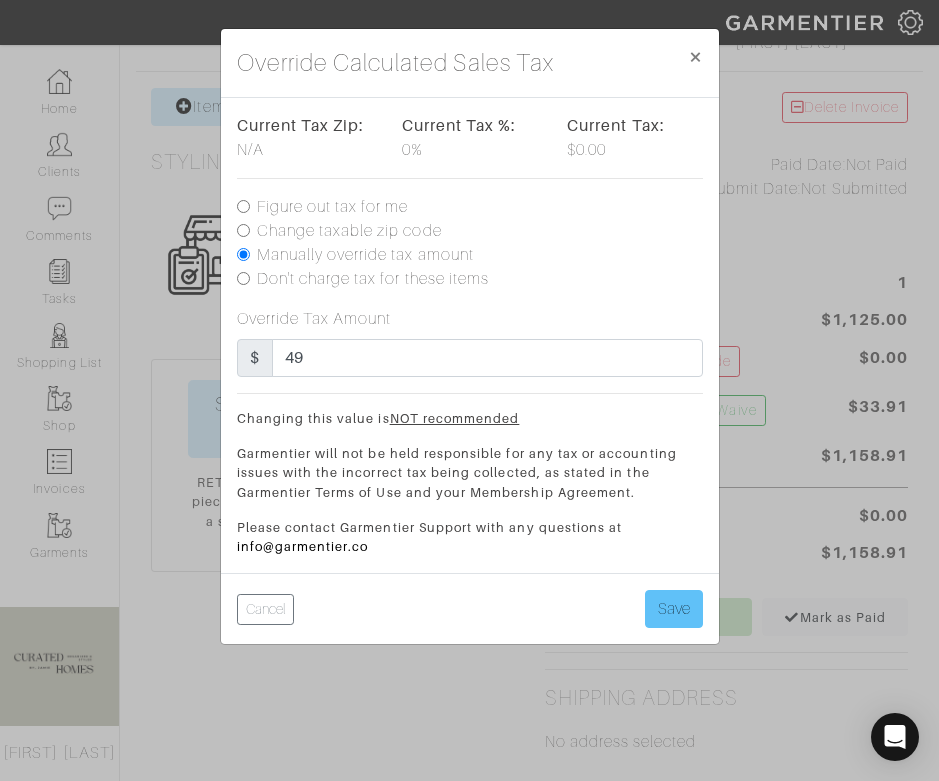click on "Save" at bounding box center (674, 609) 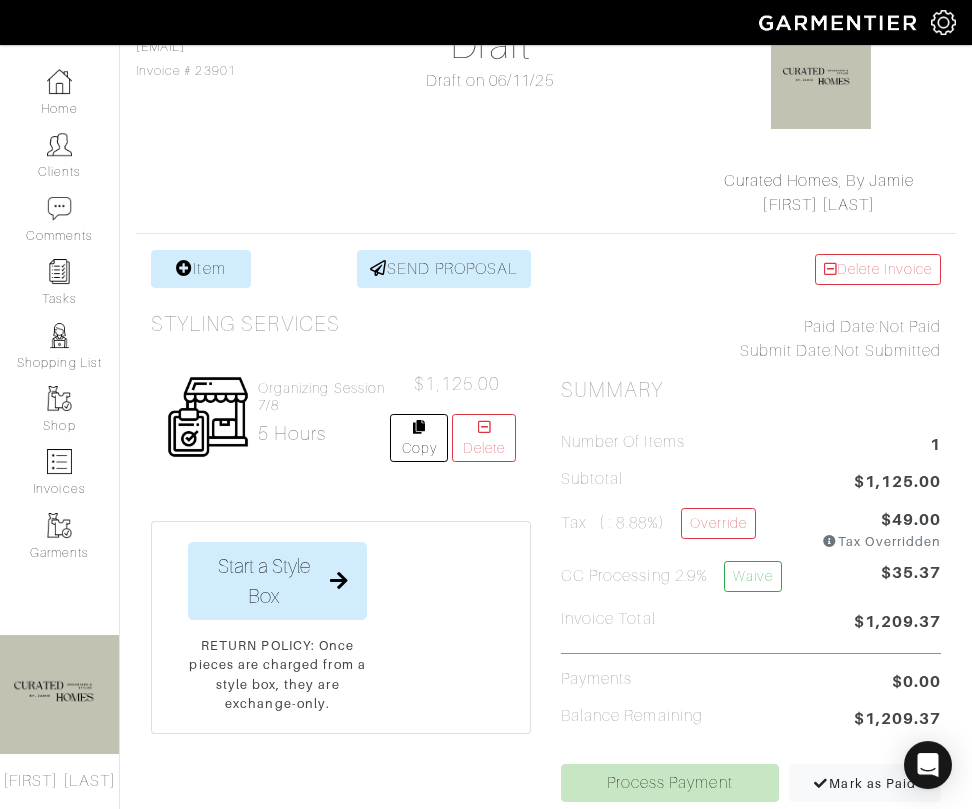 scroll, scrollTop: 216, scrollLeft: 0, axis: vertical 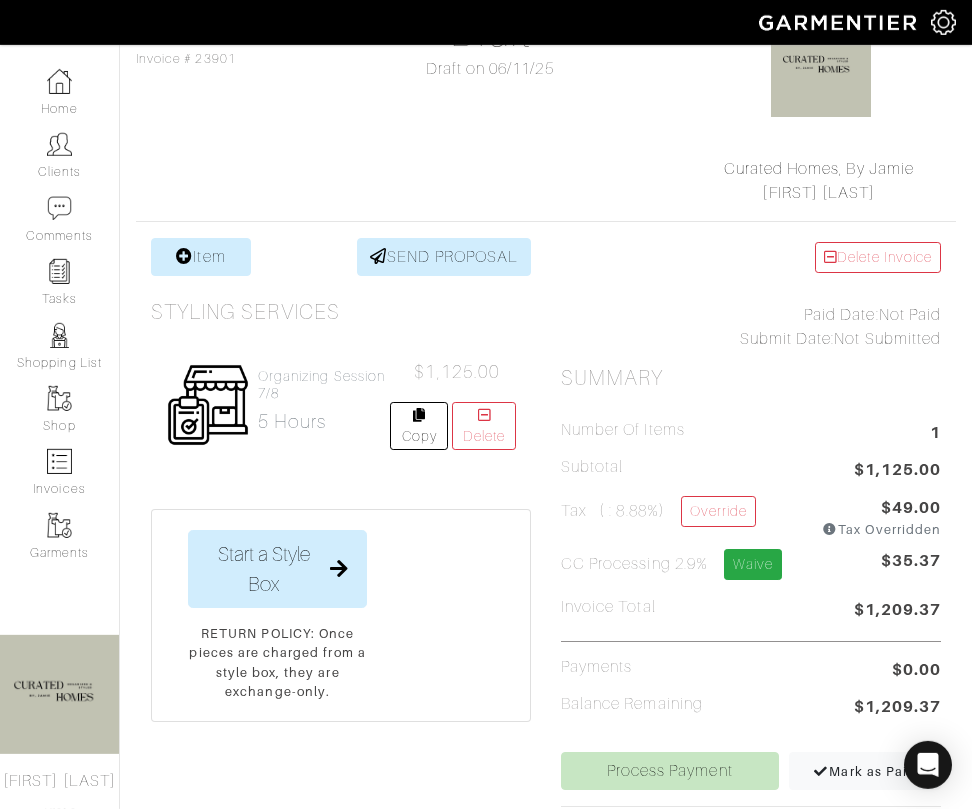 click on "Waive" at bounding box center (753, 564) 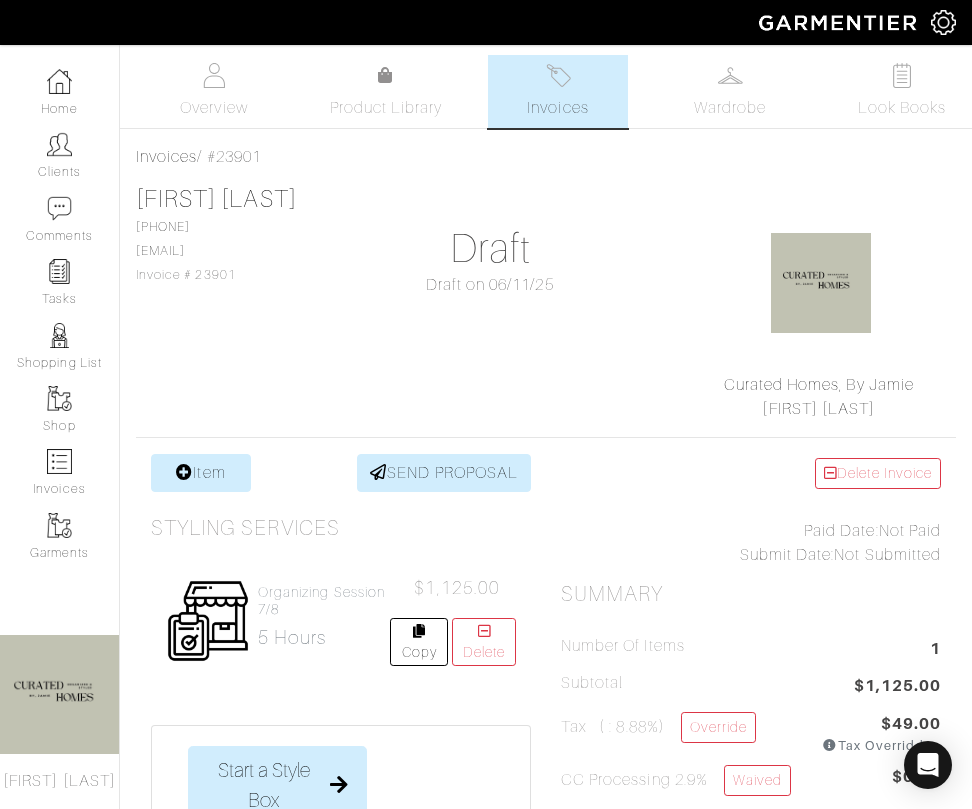scroll, scrollTop: 4, scrollLeft: 0, axis: vertical 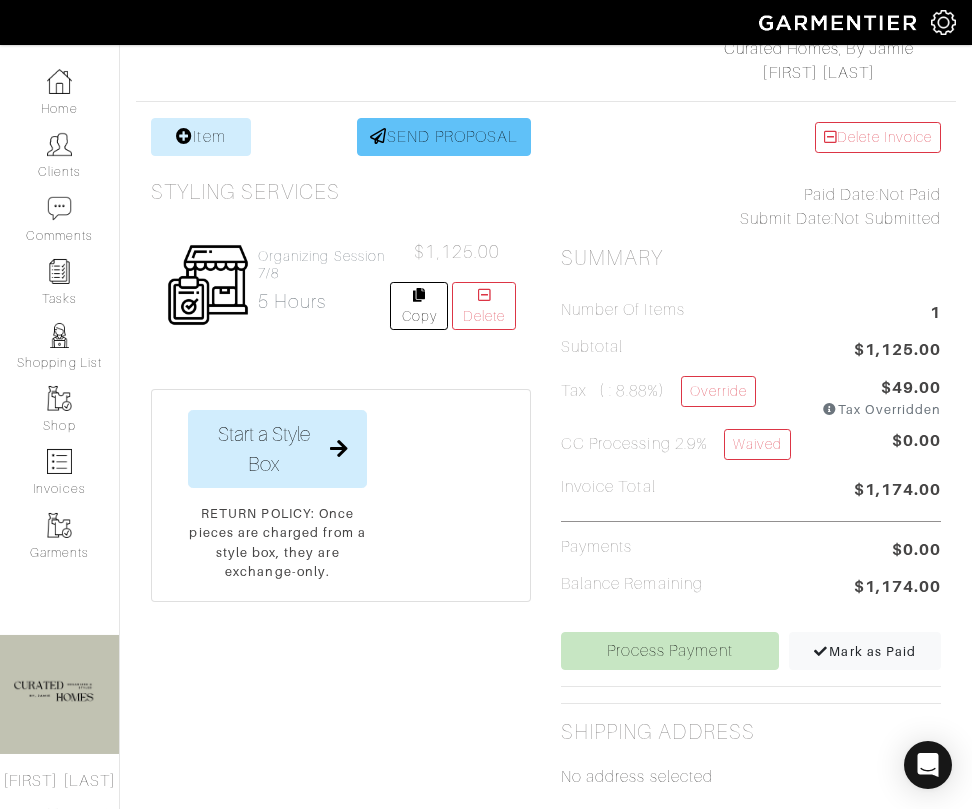 click on "SEND PROPOSAL" at bounding box center (444, 137) 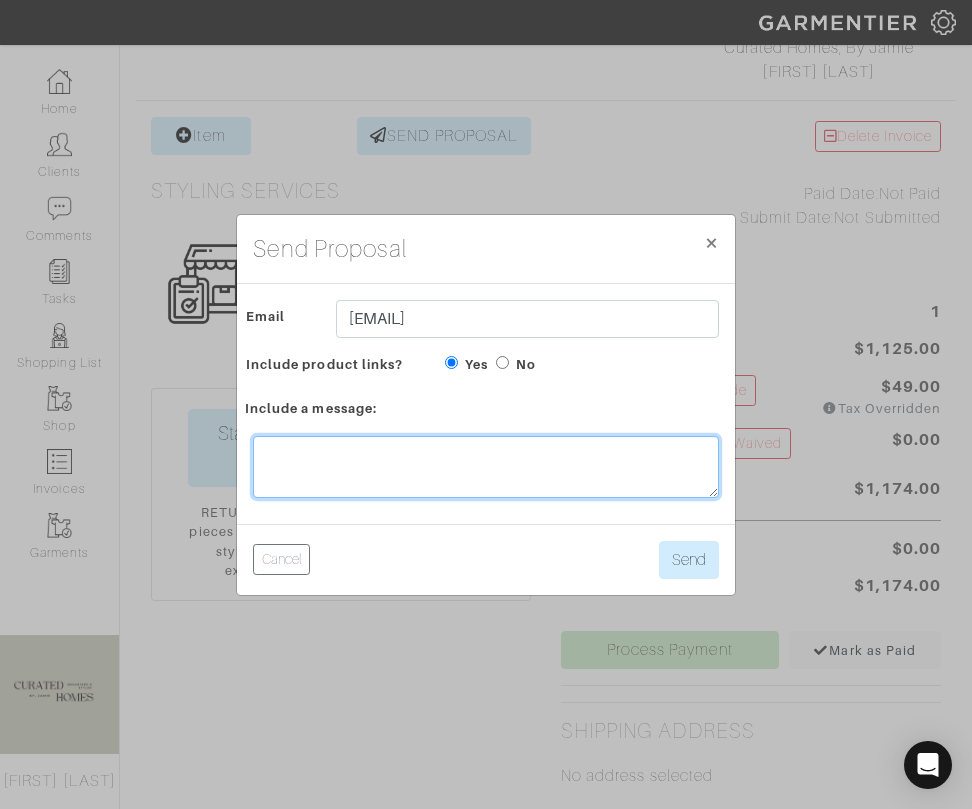 click at bounding box center [486, 467] 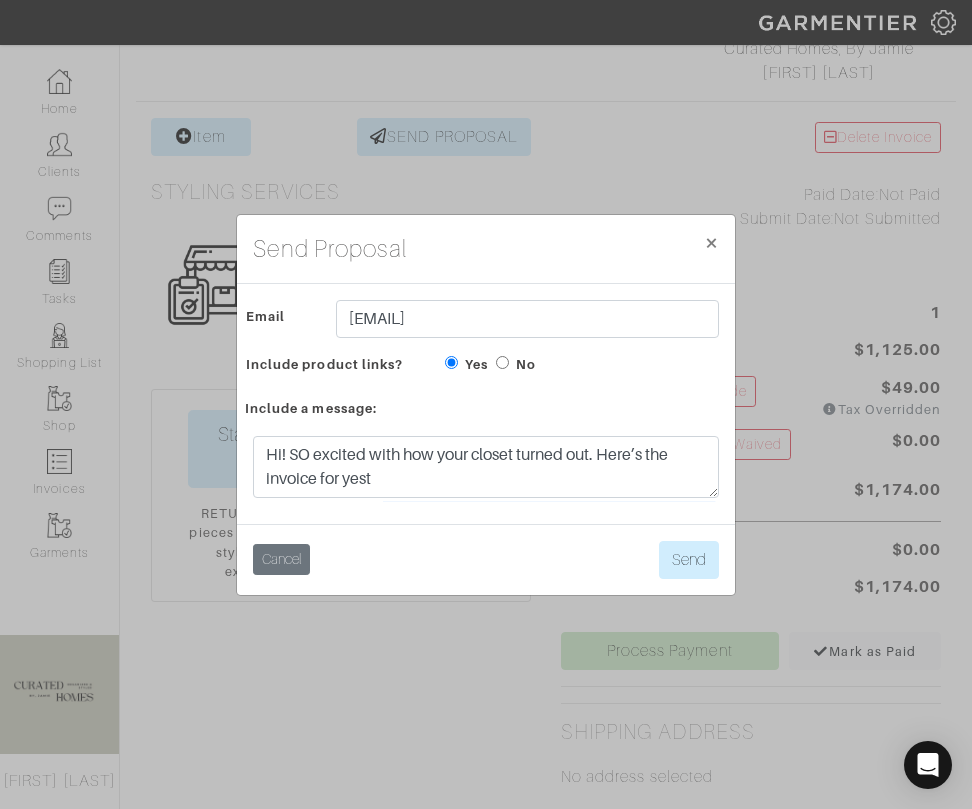 click on "Cancel" at bounding box center (281, 559) 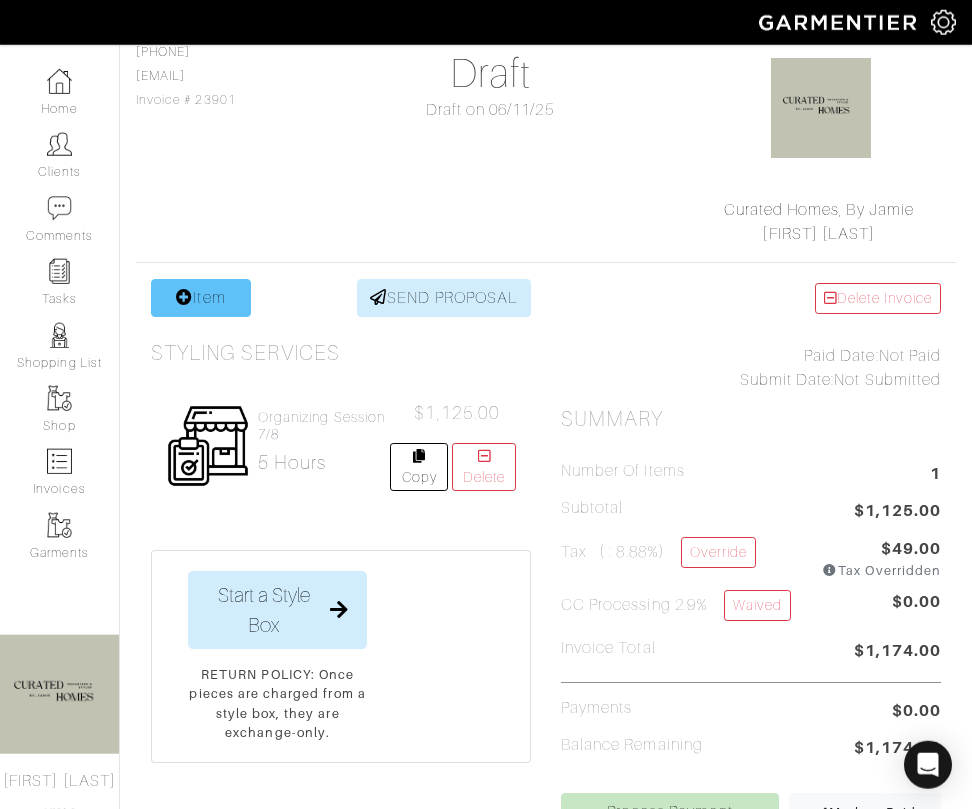 click at bounding box center [184, 297] 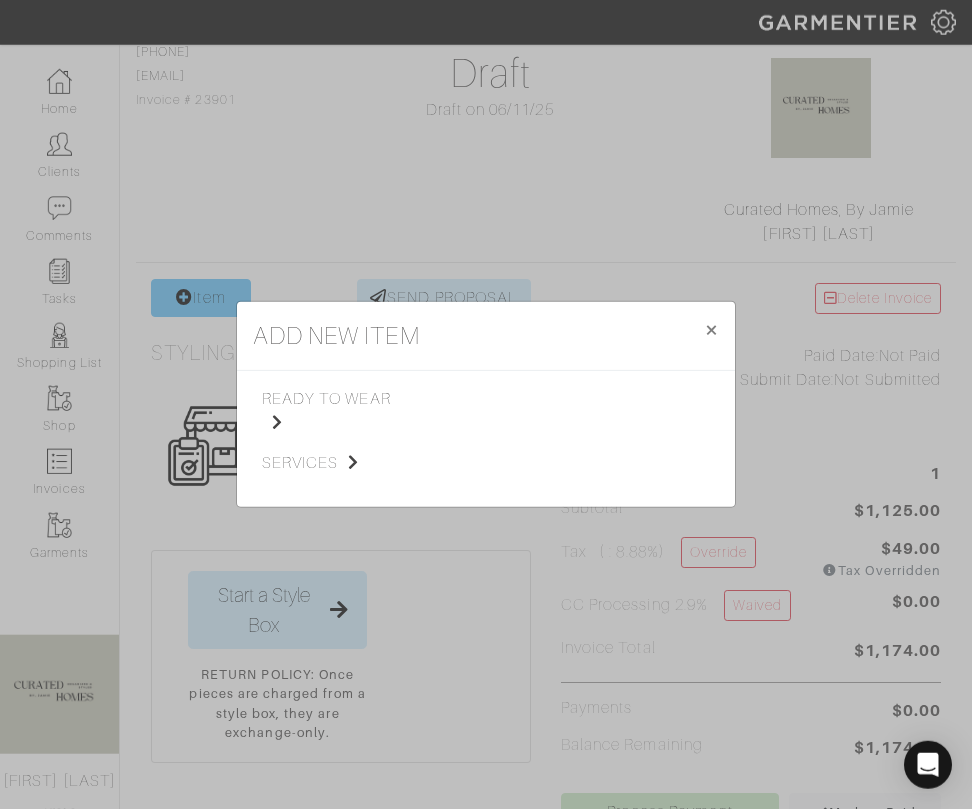 scroll, scrollTop: 176, scrollLeft: 0, axis: vertical 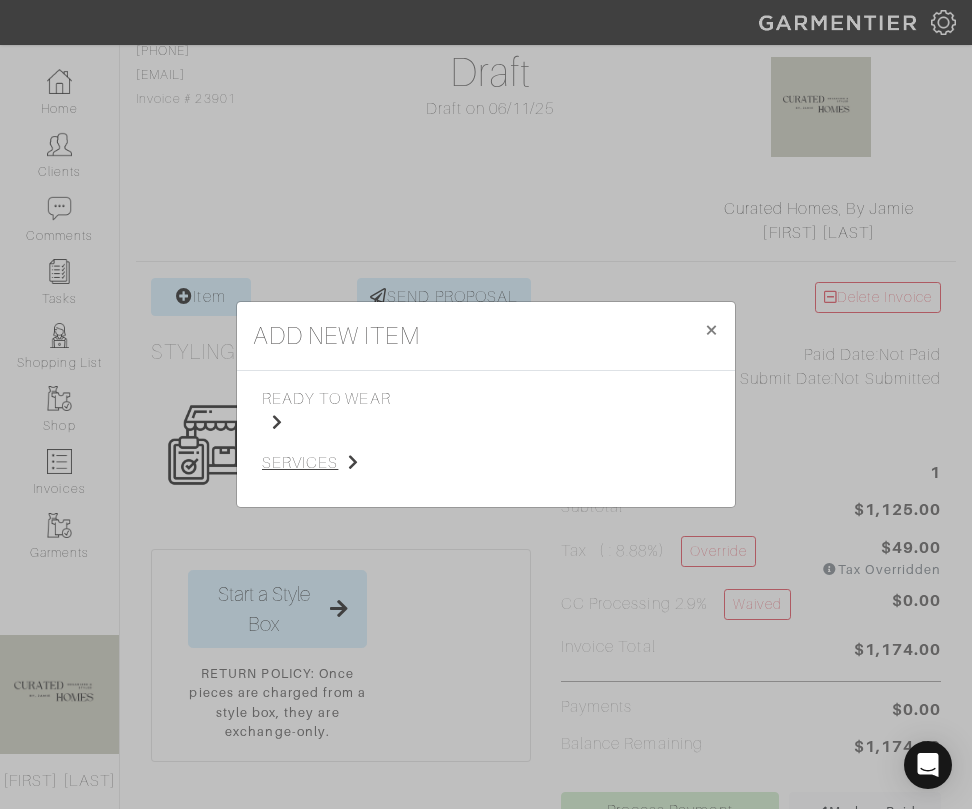 click on "services" at bounding box center [329, 463] 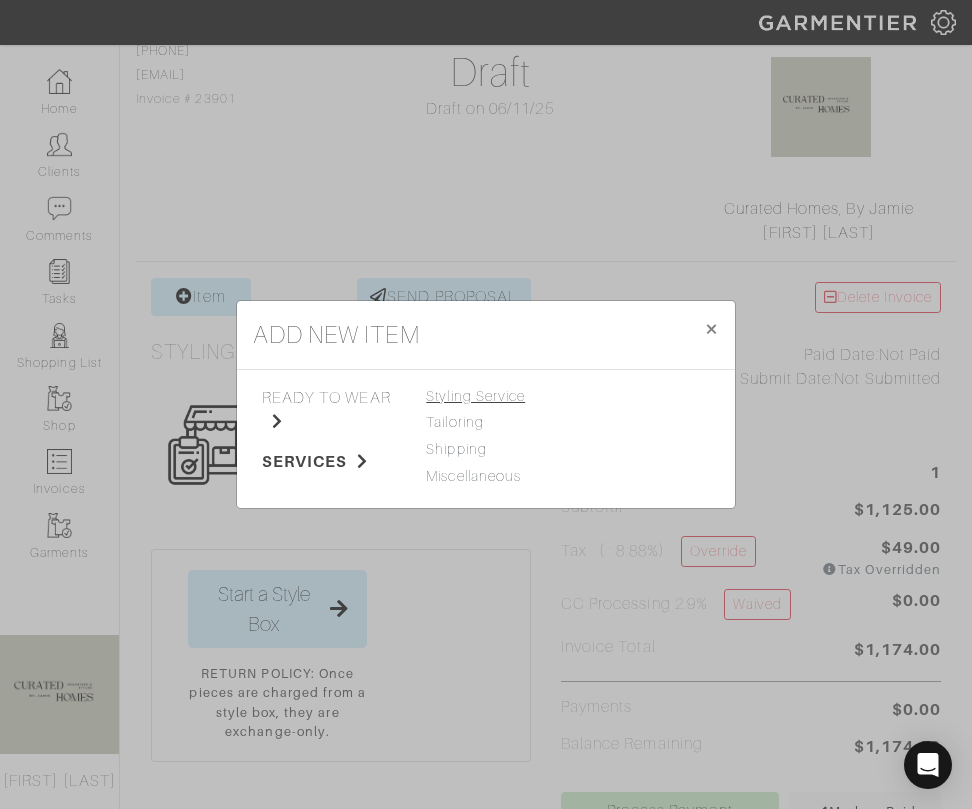 click on "Styling Service" at bounding box center (475, 396) 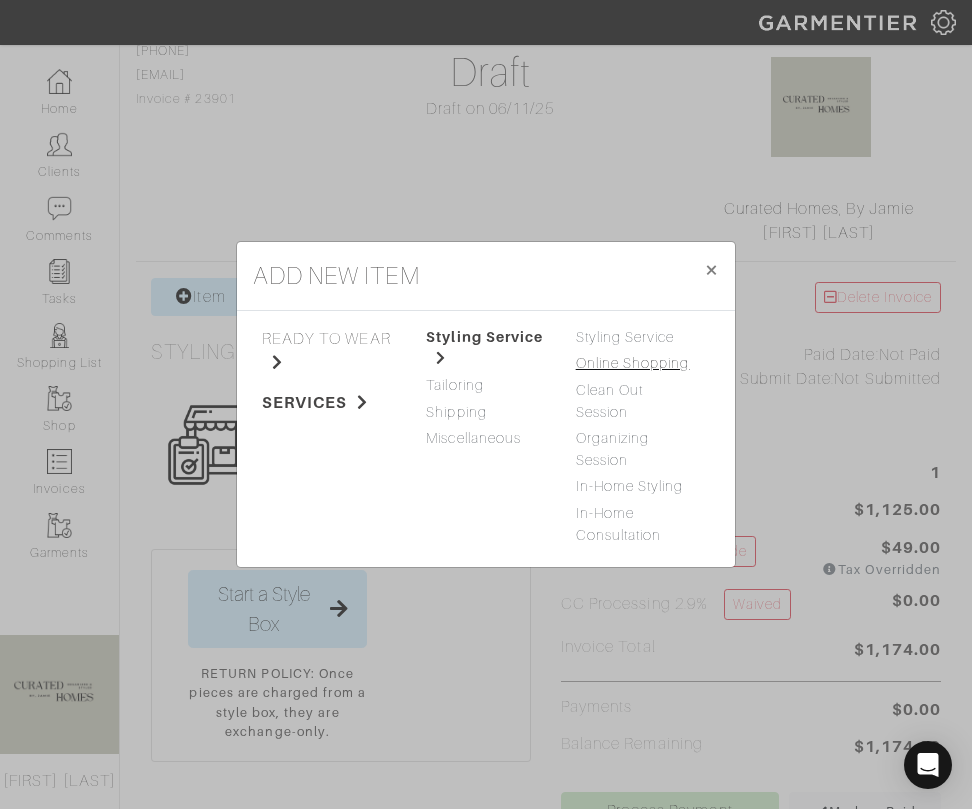click on "Online Shopping" at bounding box center (633, 363) 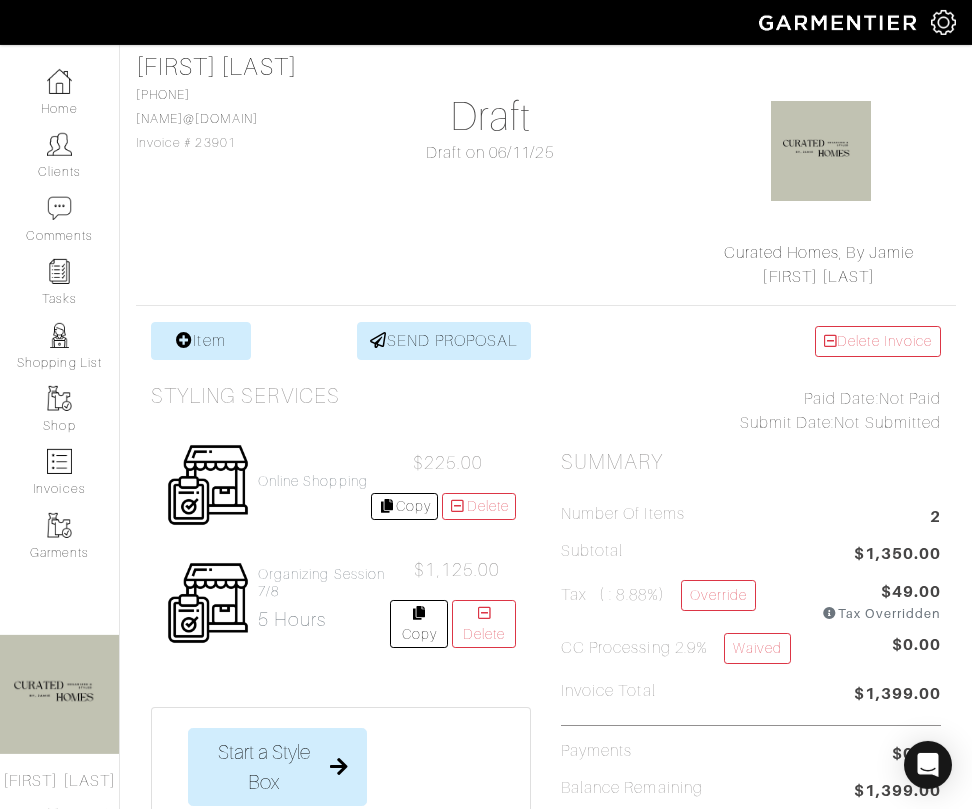scroll, scrollTop: 136, scrollLeft: 0, axis: vertical 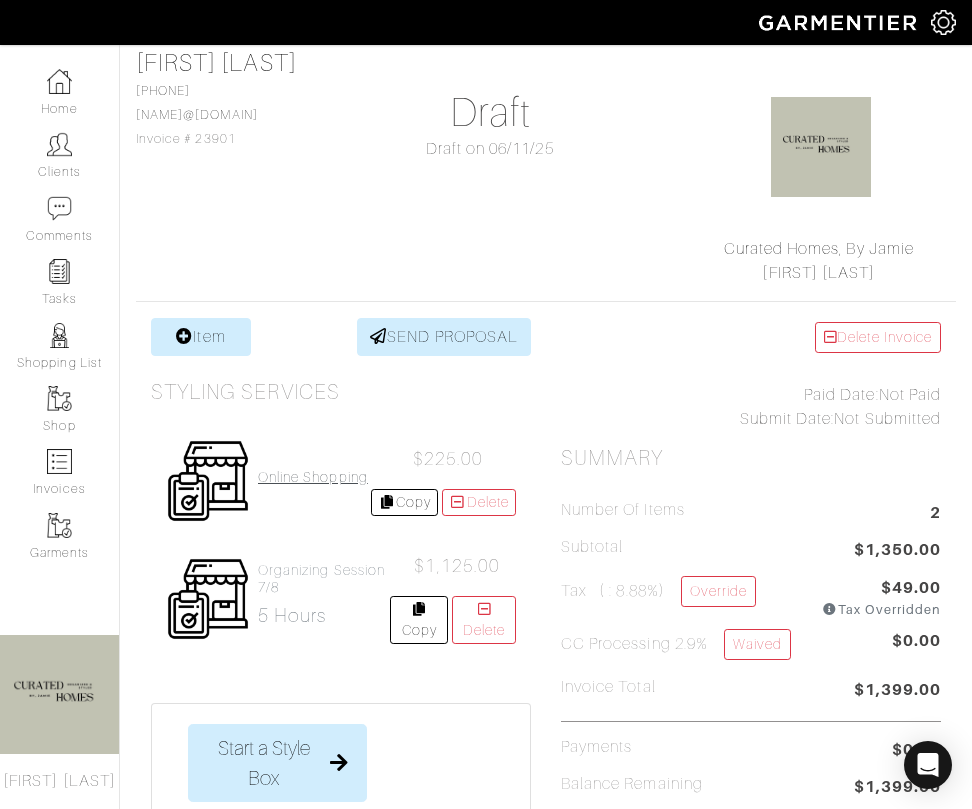 click on "Online Shopping" at bounding box center [313, 477] 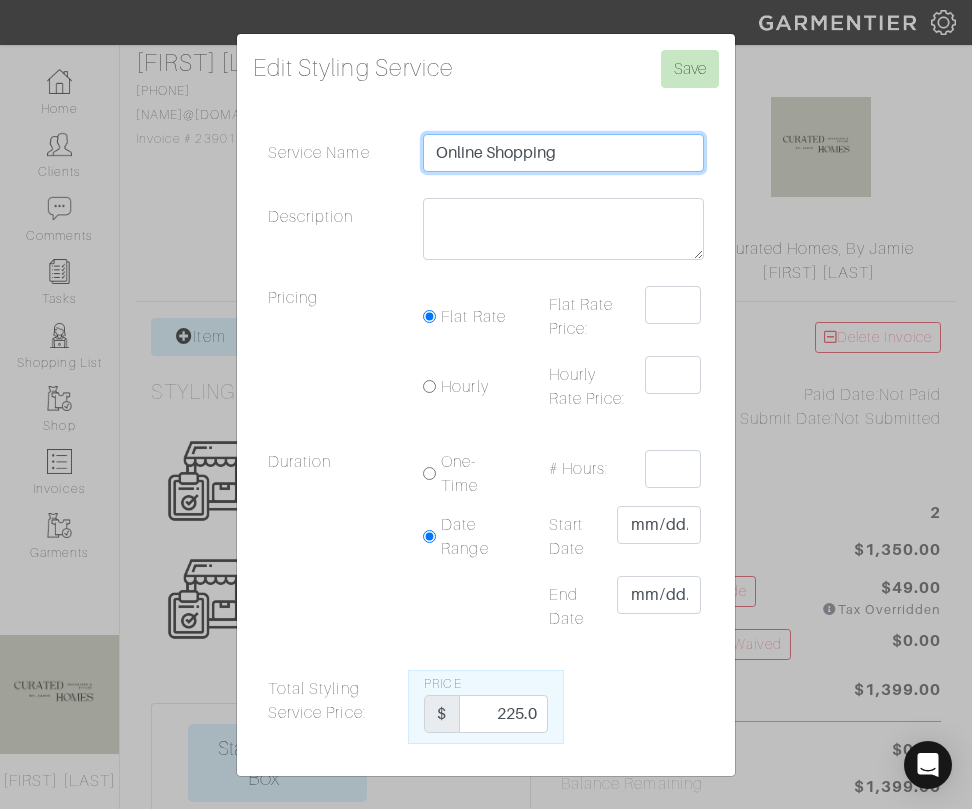 click on "Online Shopping" at bounding box center (563, 153) 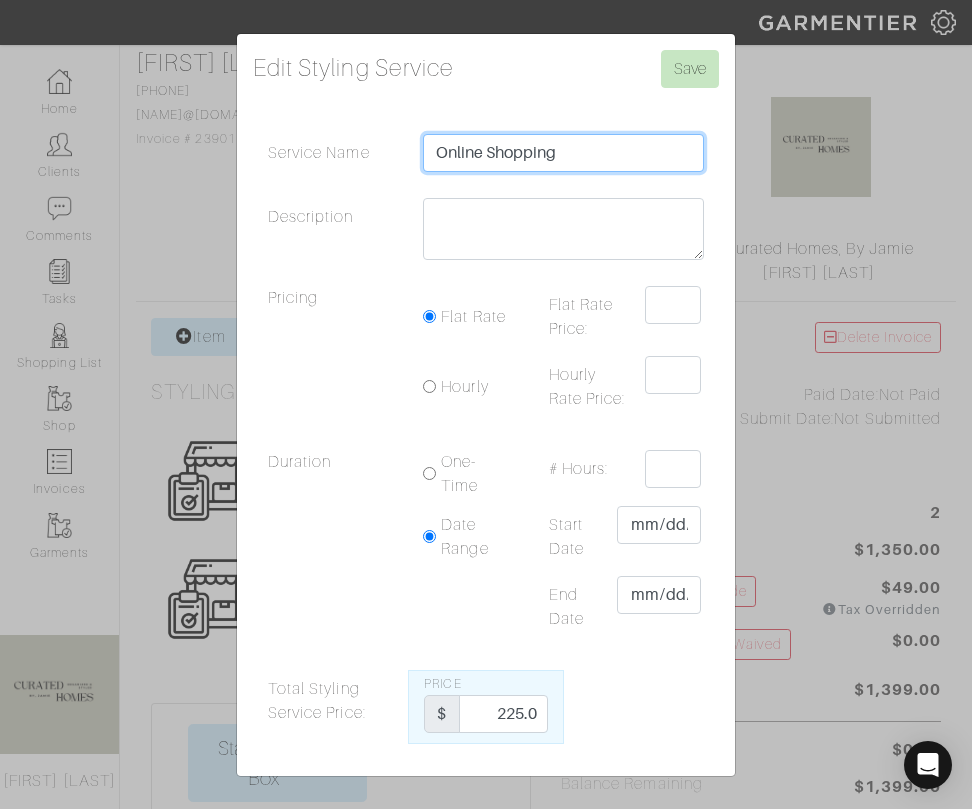 click on "Online Shopping" at bounding box center (563, 153) 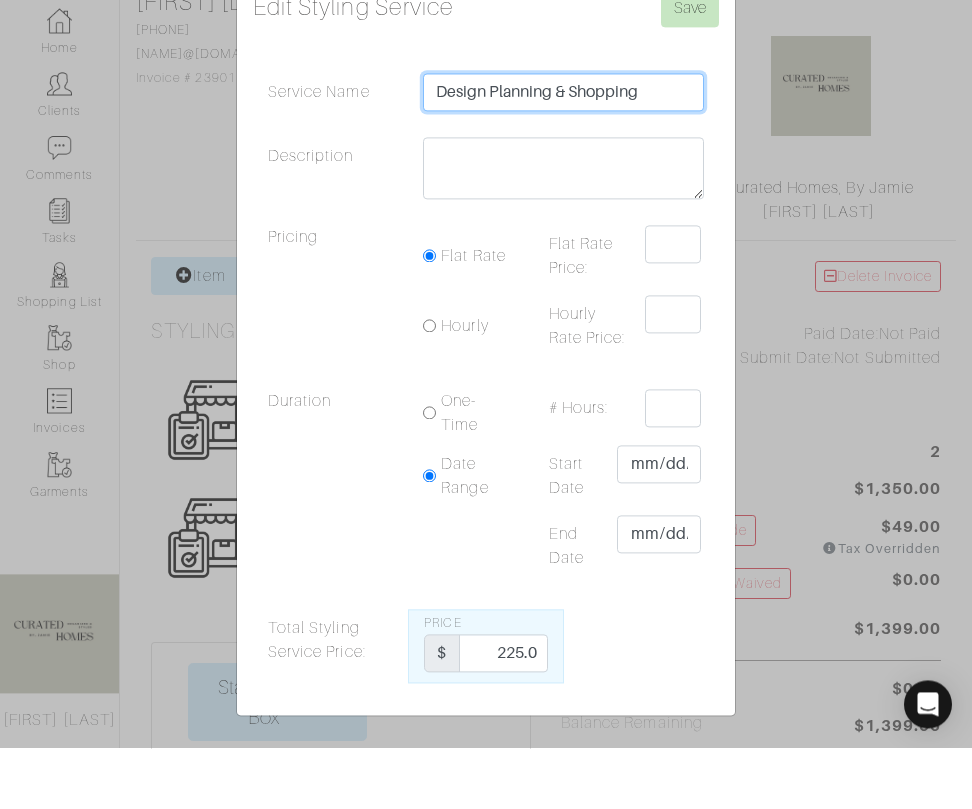 type on "Design Planning & Shopping" 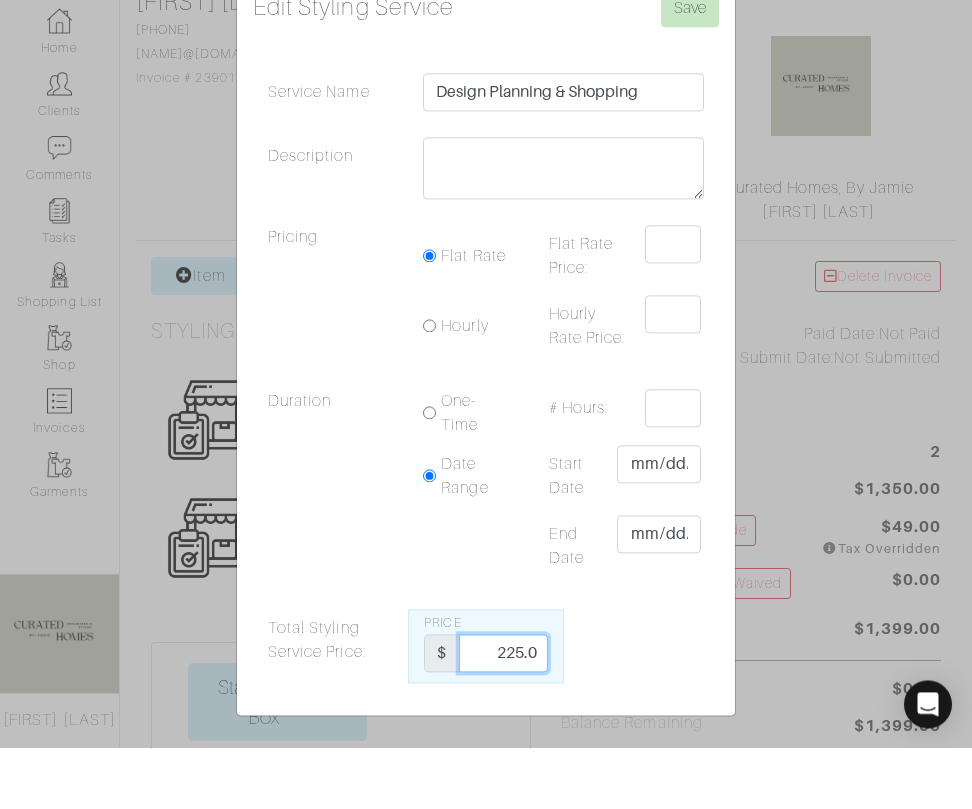 click on "225.0" at bounding box center [503, 714] 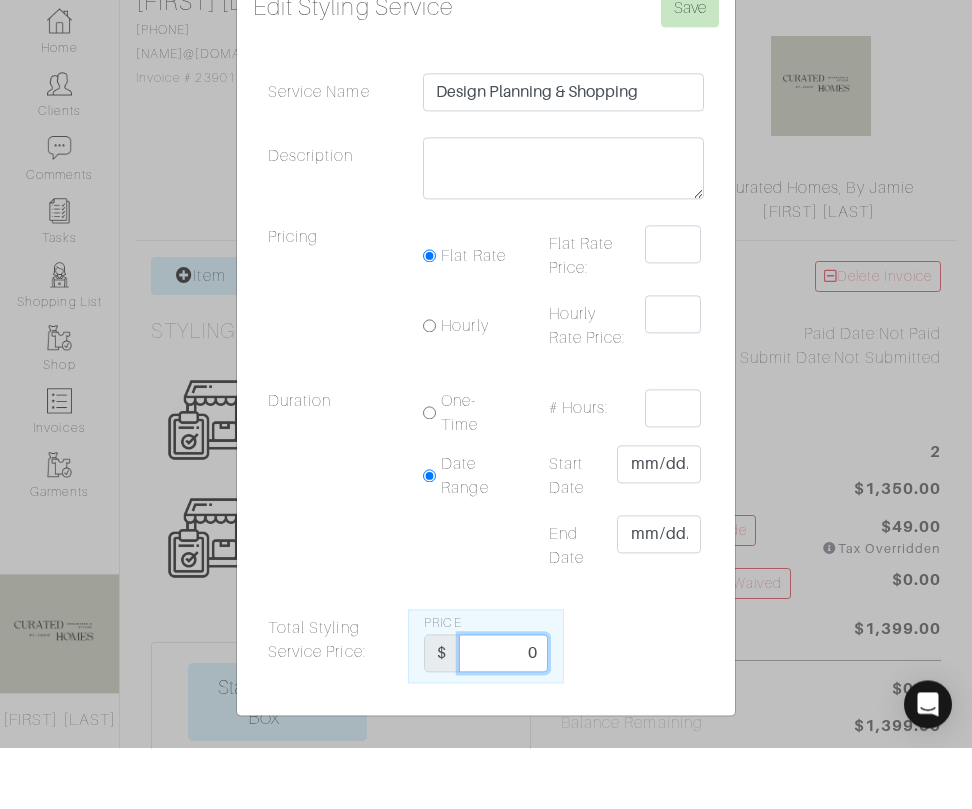 type on "0" 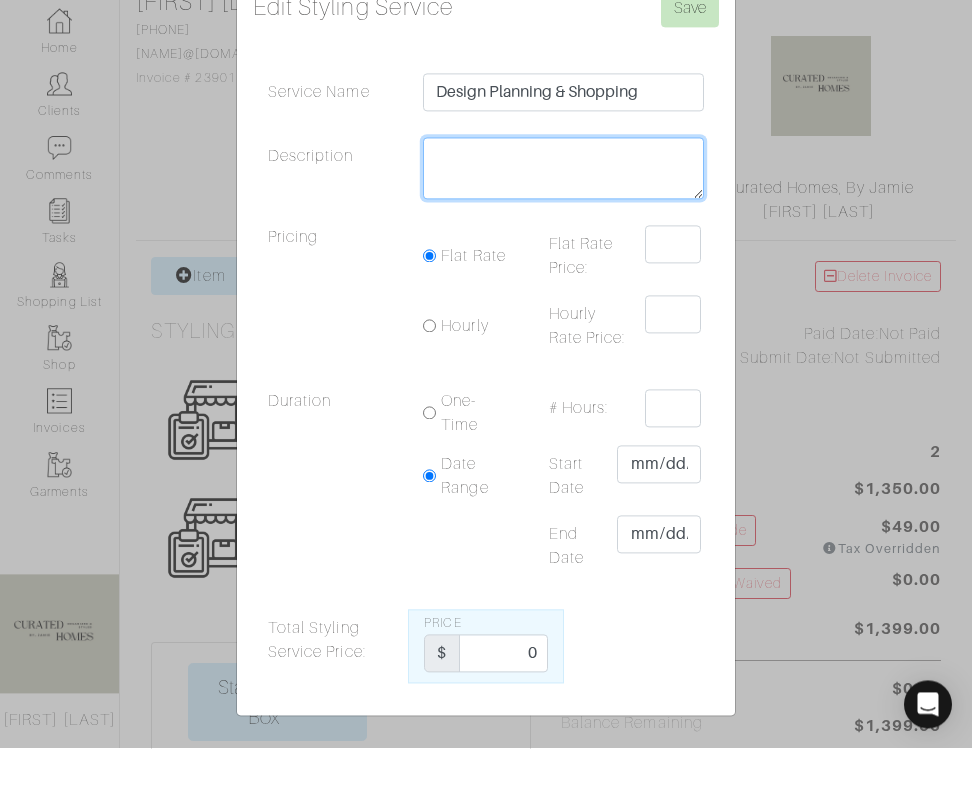 click on "Description" at bounding box center [563, 229] 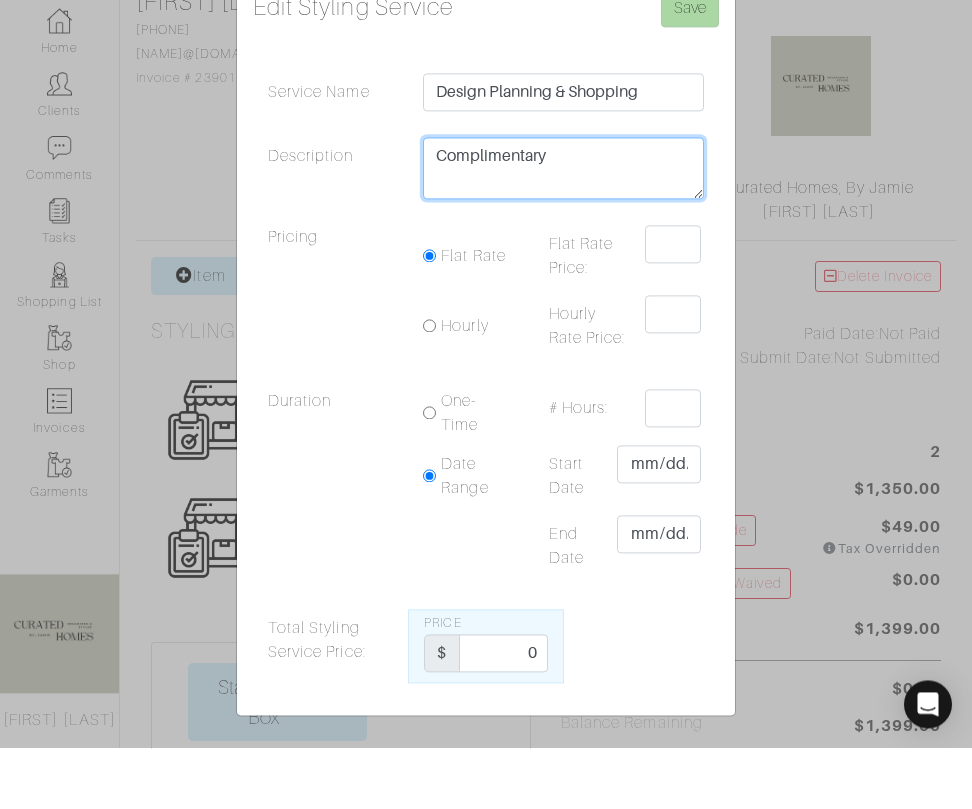 type on "Complimentary" 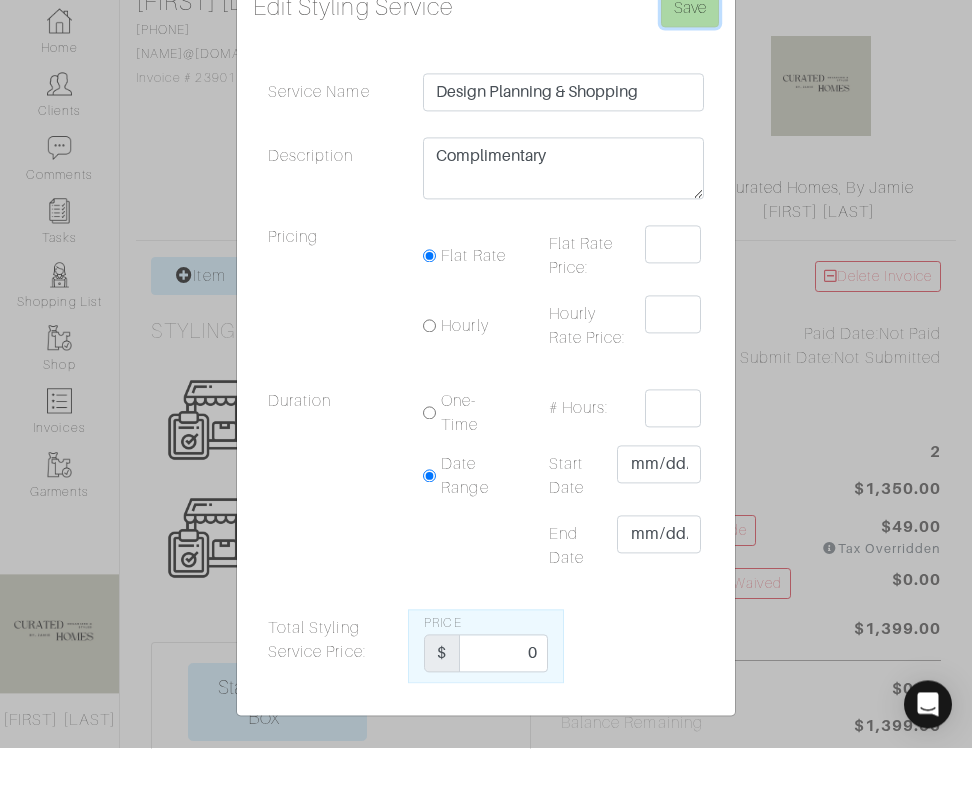 click on "Save" at bounding box center (690, 69) 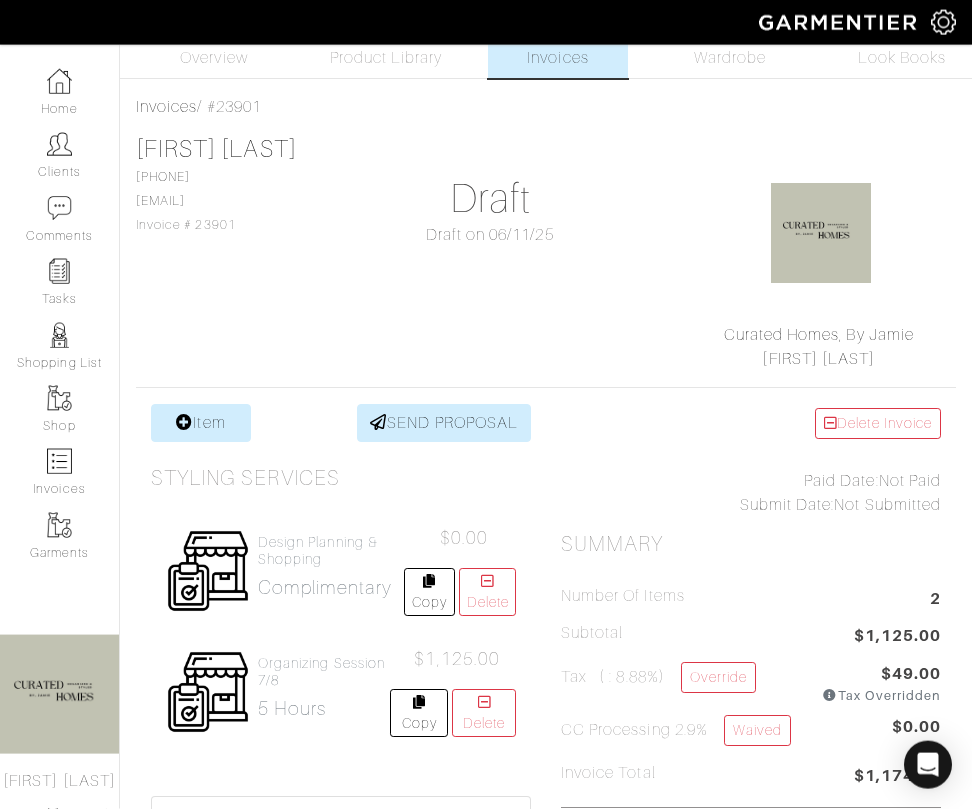 scroll, scrollTop: 51, scrollLeft: 0, axis: vertical 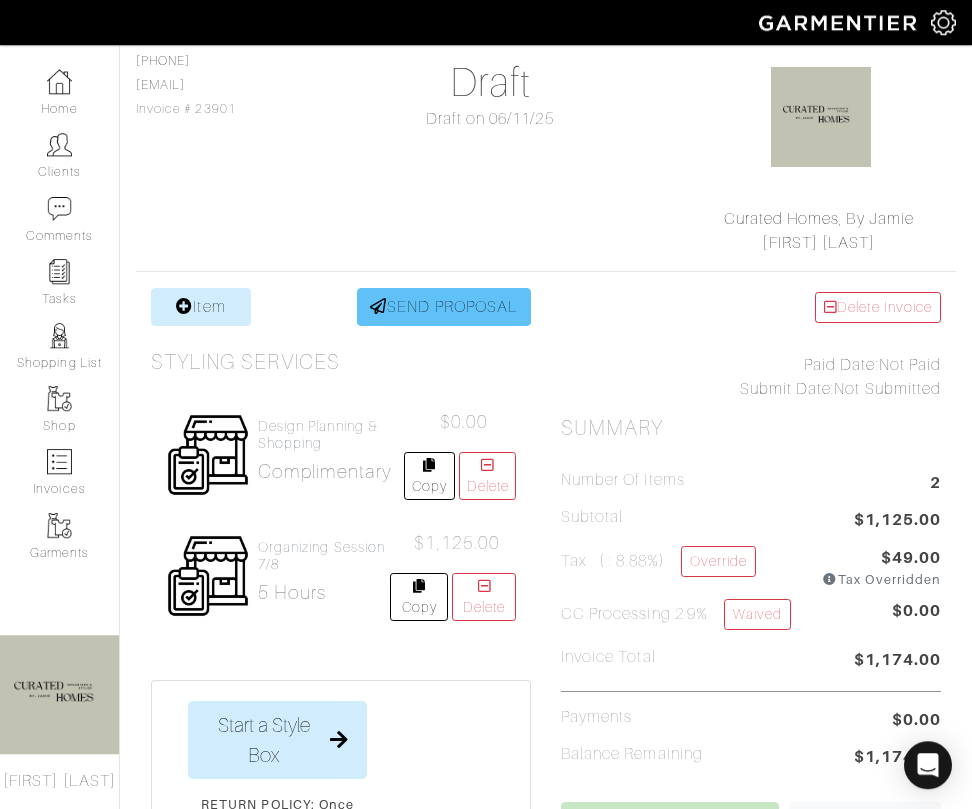 click on "SEND PROPOSAL" at bounding box center [444, 307] 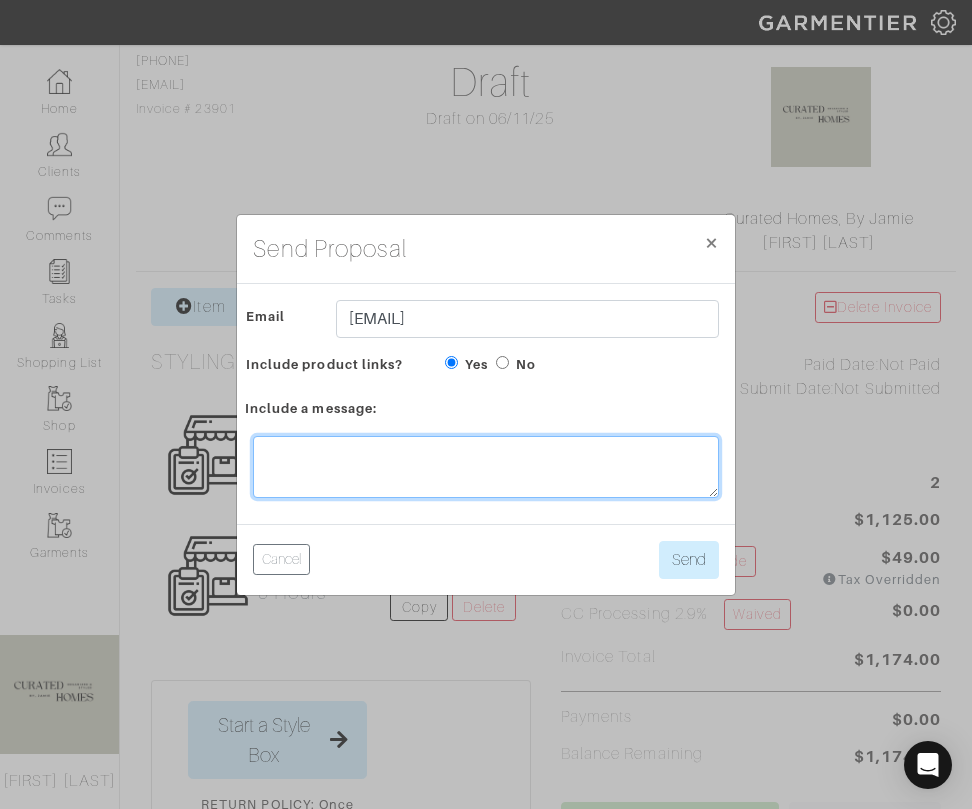click at bounding box center [486, 467] 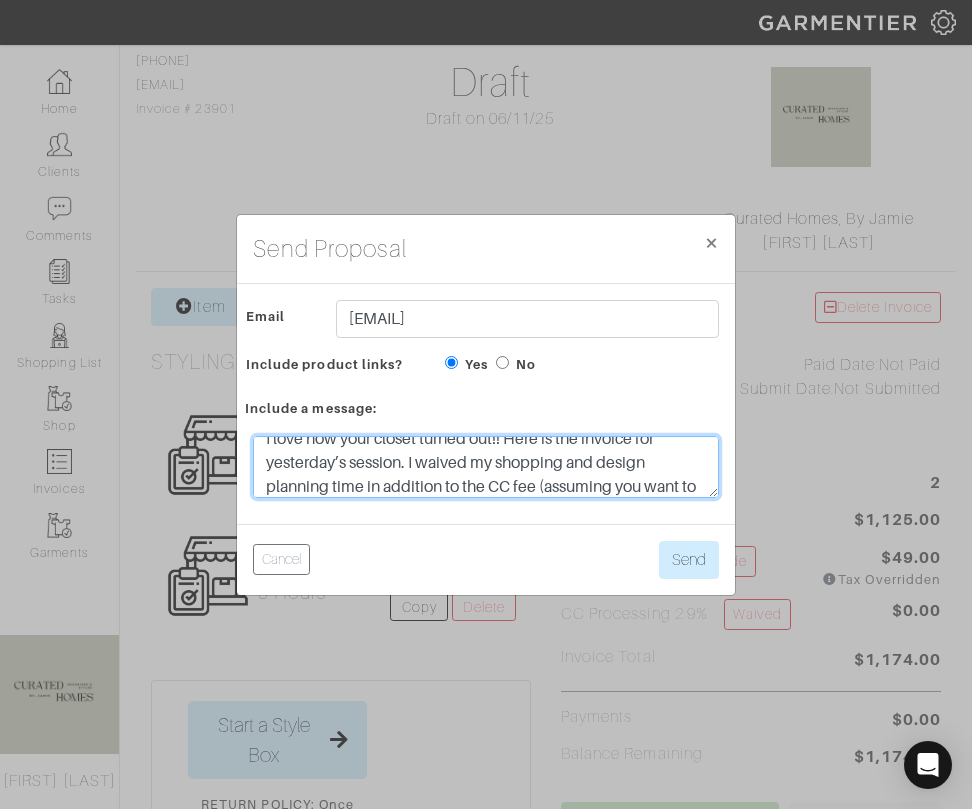 scroll, scrollTop: 40, scrollLeft: 0, axis: vertical 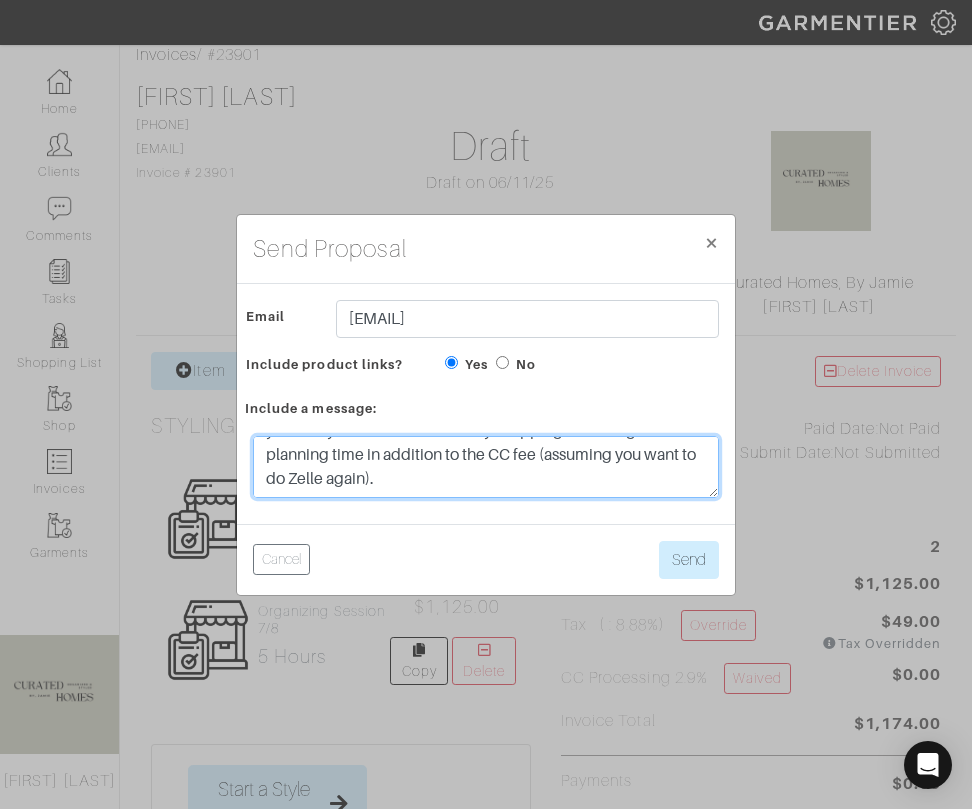 click on "I love how your closet turned out!! Here is the invoice for yesterday’s session. I waived my shopping and design planning time in addition to the CC fee (assuming you want to do Zelle again)." at bounding box center (486, 467) 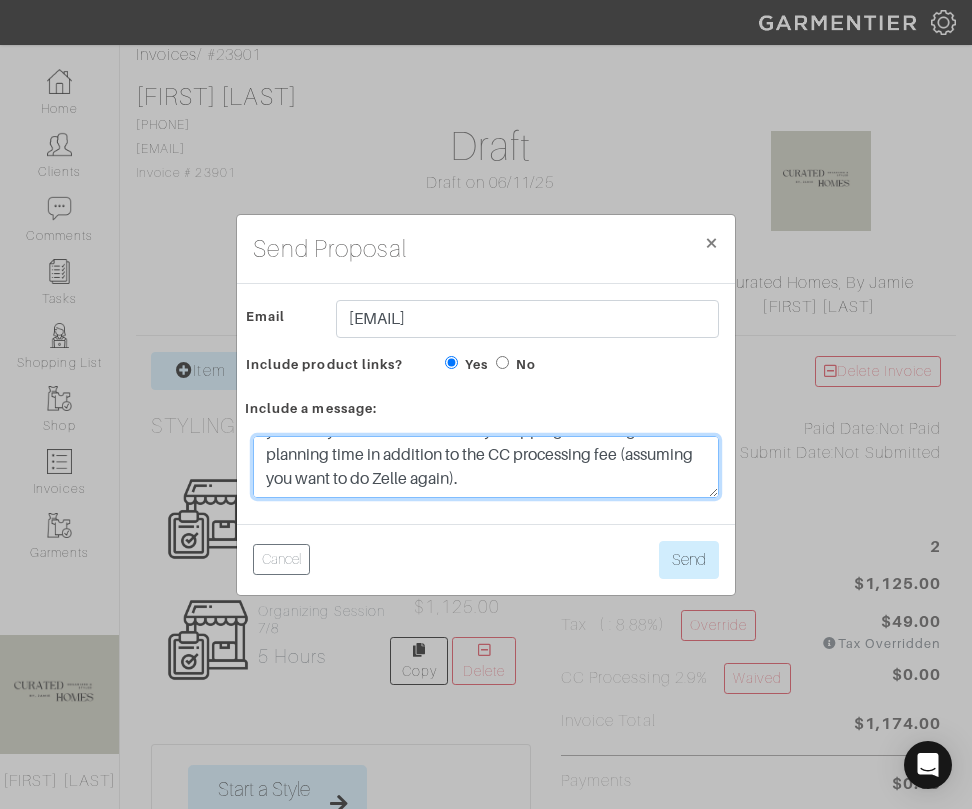 click on "I love how your closet turned out!! Here is the invoice for yesterday’s session. I waived my shopping and design planning time in addition to the CC processing fee (assuming you want to do Zelle again)." at bounding box center (486, 467) 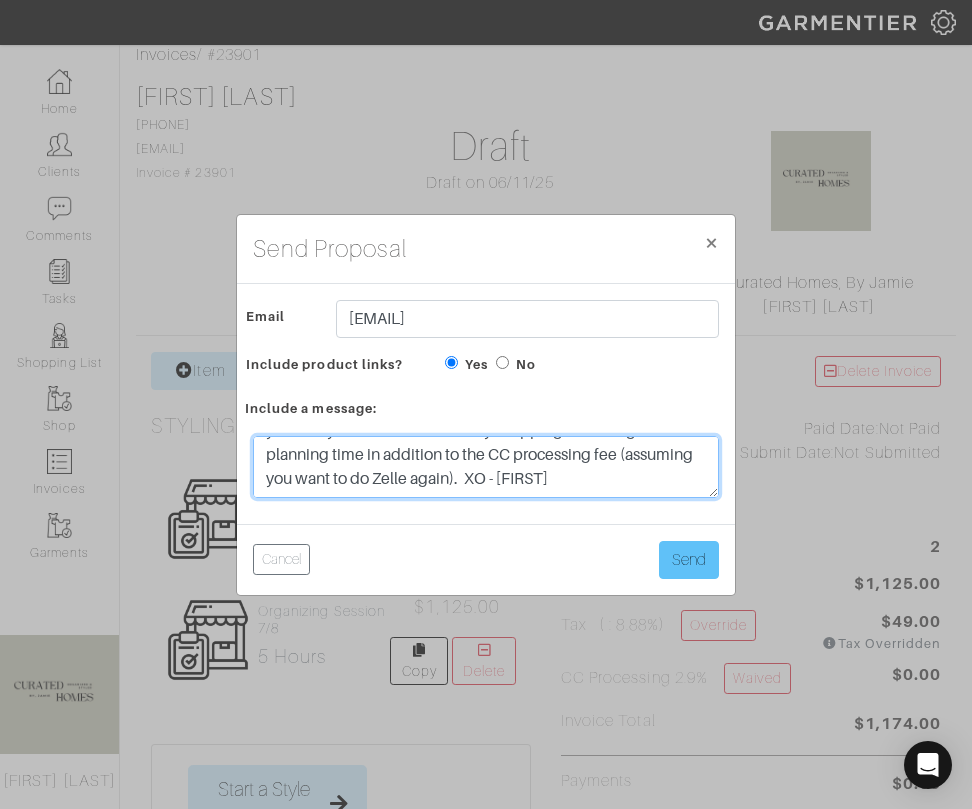 type on "I love how your closet turned out!! Here is the invoice for yesterday’s session. I waived my shopping and design planning time in addition to the CC processing fee (assuming you want to do Zelle again).  XO - [NAME]" 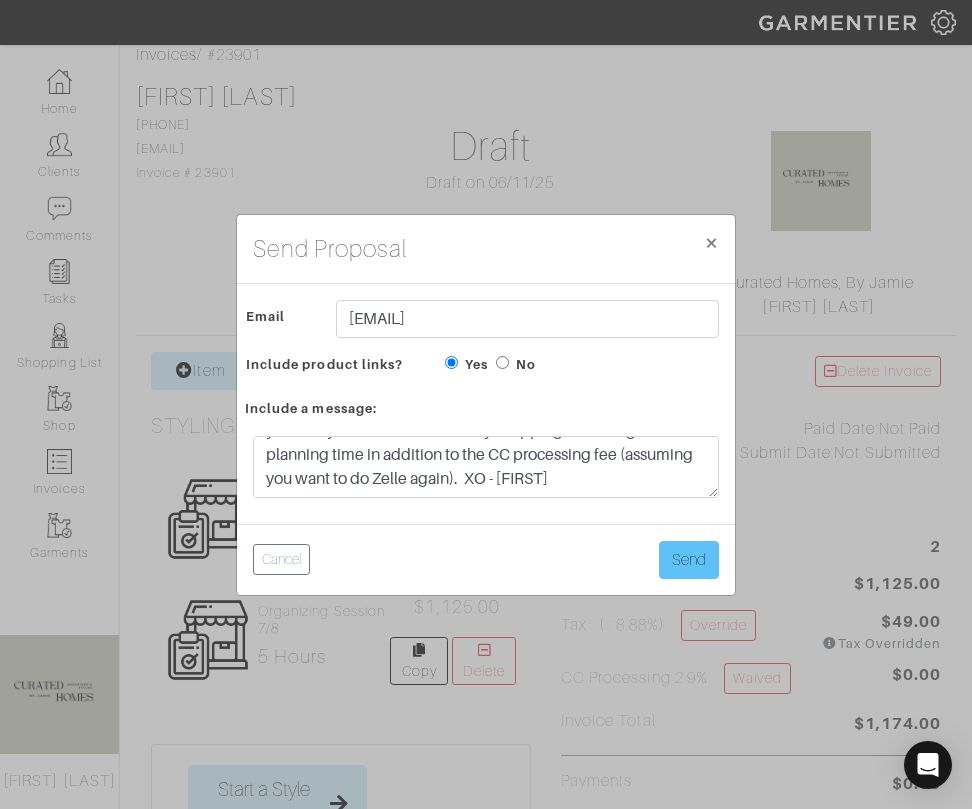 click on "Send" at bounding box center [689, 560] 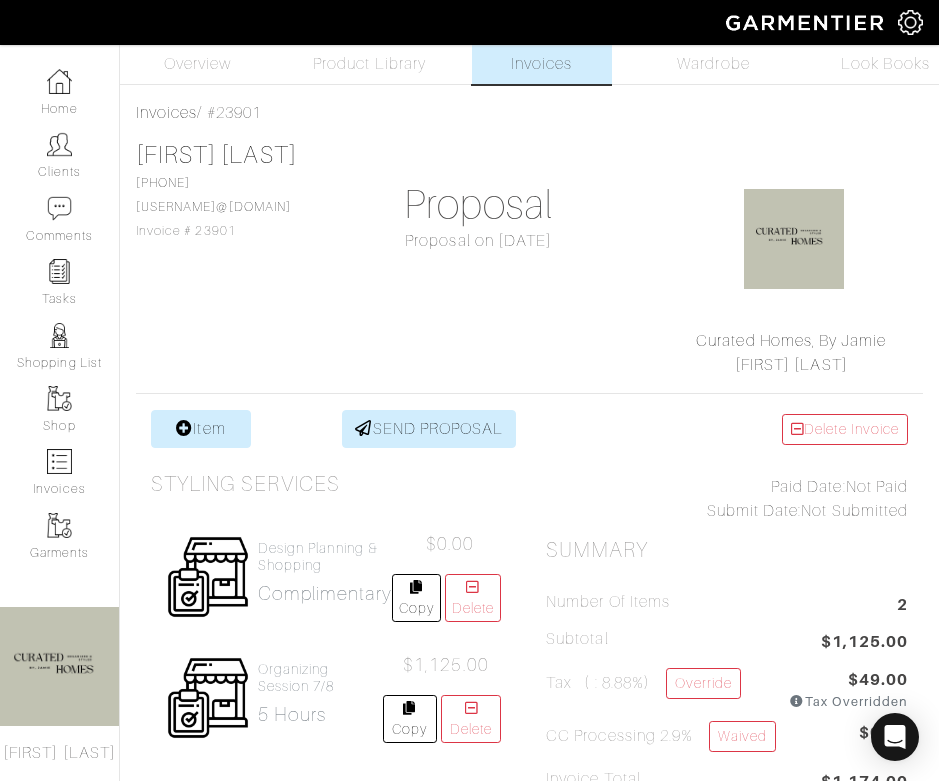 scroll, scrollTop: 0, scrollLeft: 0, axis: both 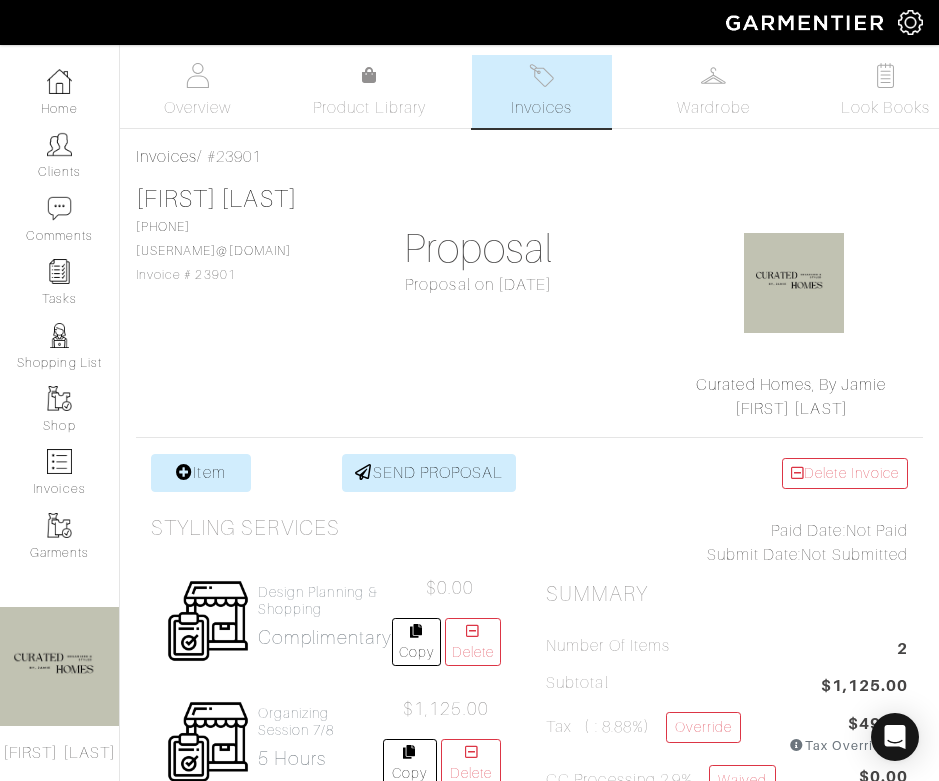 click on "Item
SEND PROPOSAL
Styling Services
Design Planning & Shopping
Complimentary
$0.00
Copy
Delete
Organizing Session [DATE]
5 Hours
$1,125.00
Copy
Delete" at bounding box center [333, 944] 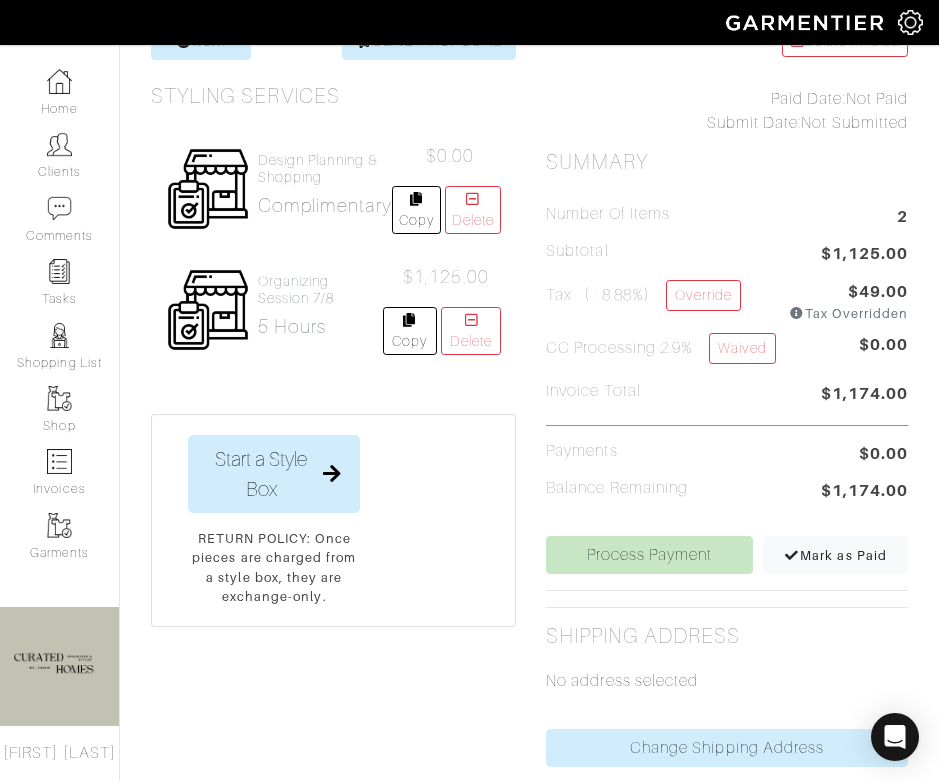 scroll, scrollTop: 523, scrollLeft: 0, axis: vertical 